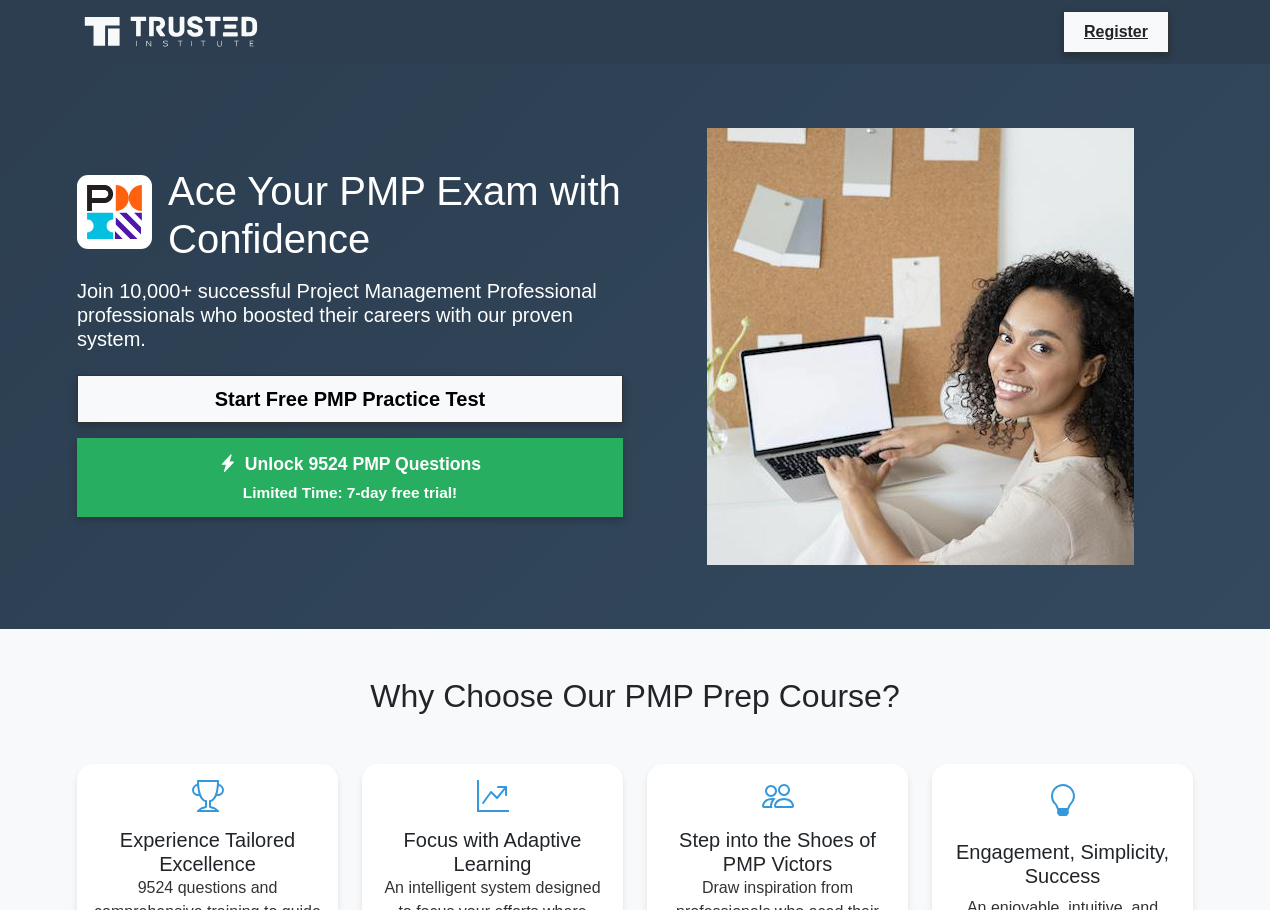 scroll, scrollTop: 0, scrollLeft: 0, axis: both 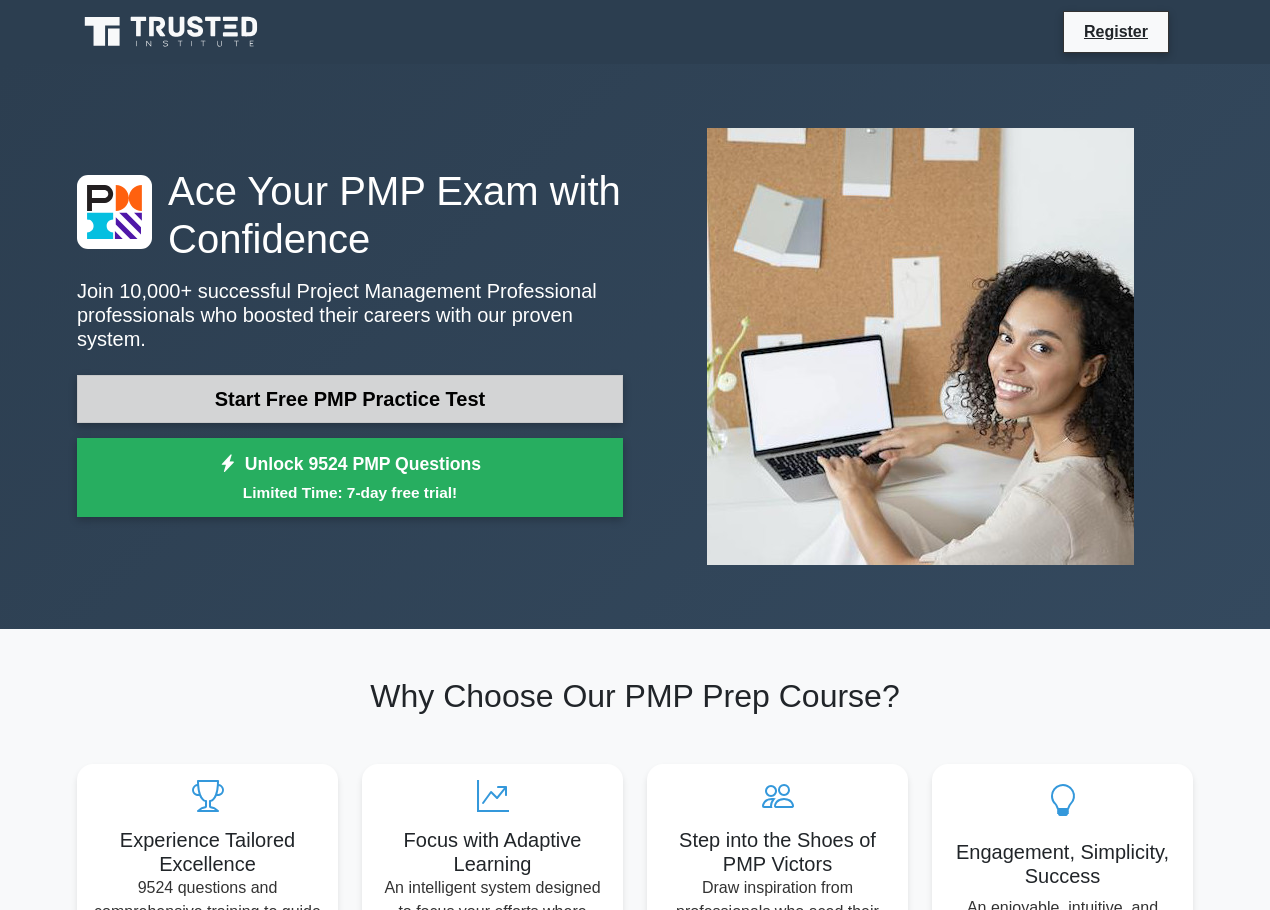 click on "Start Free PMP Practice Test" at bounding box center [350, 399] 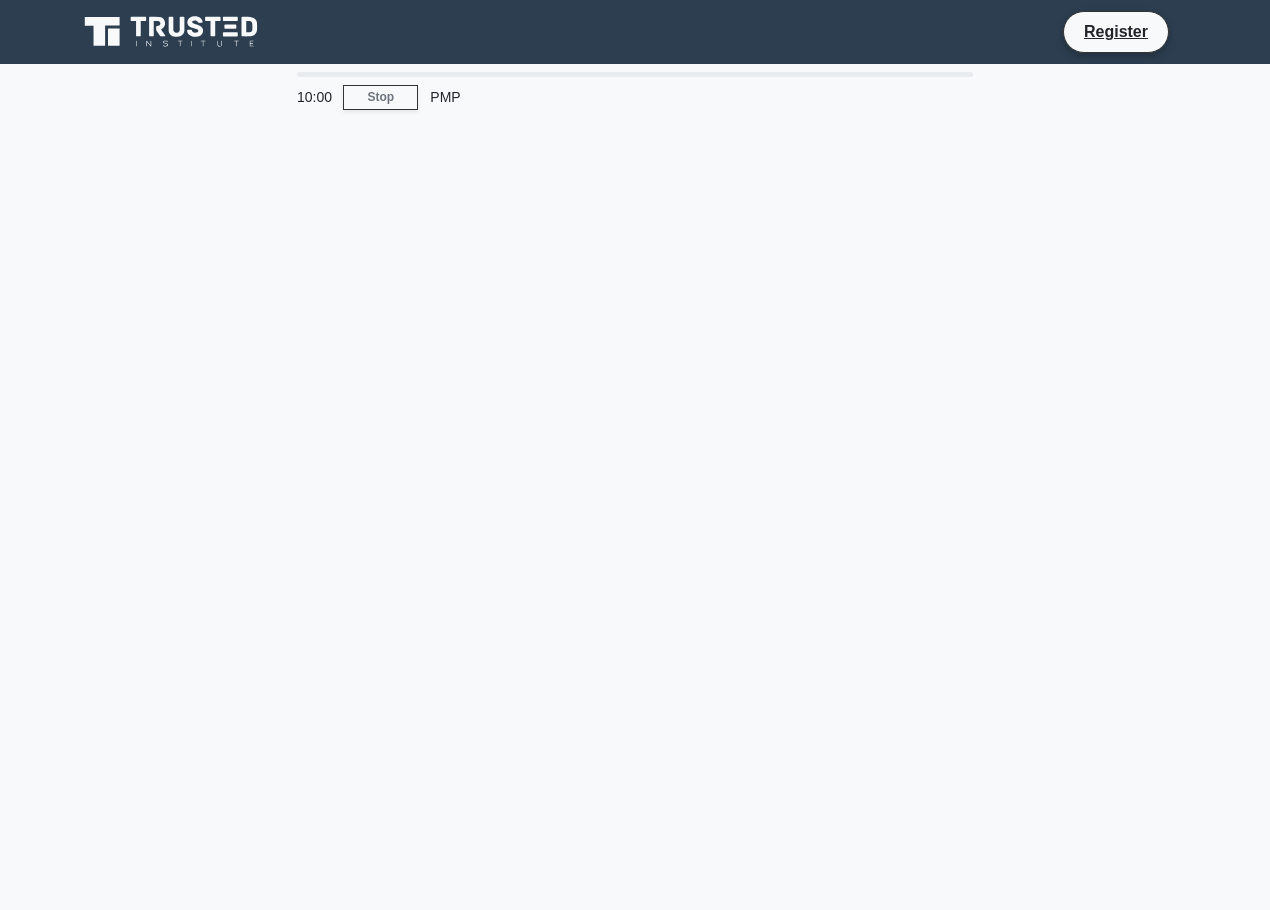 scroll, scrollTop: 0, scrollLeft: 0, axis: both 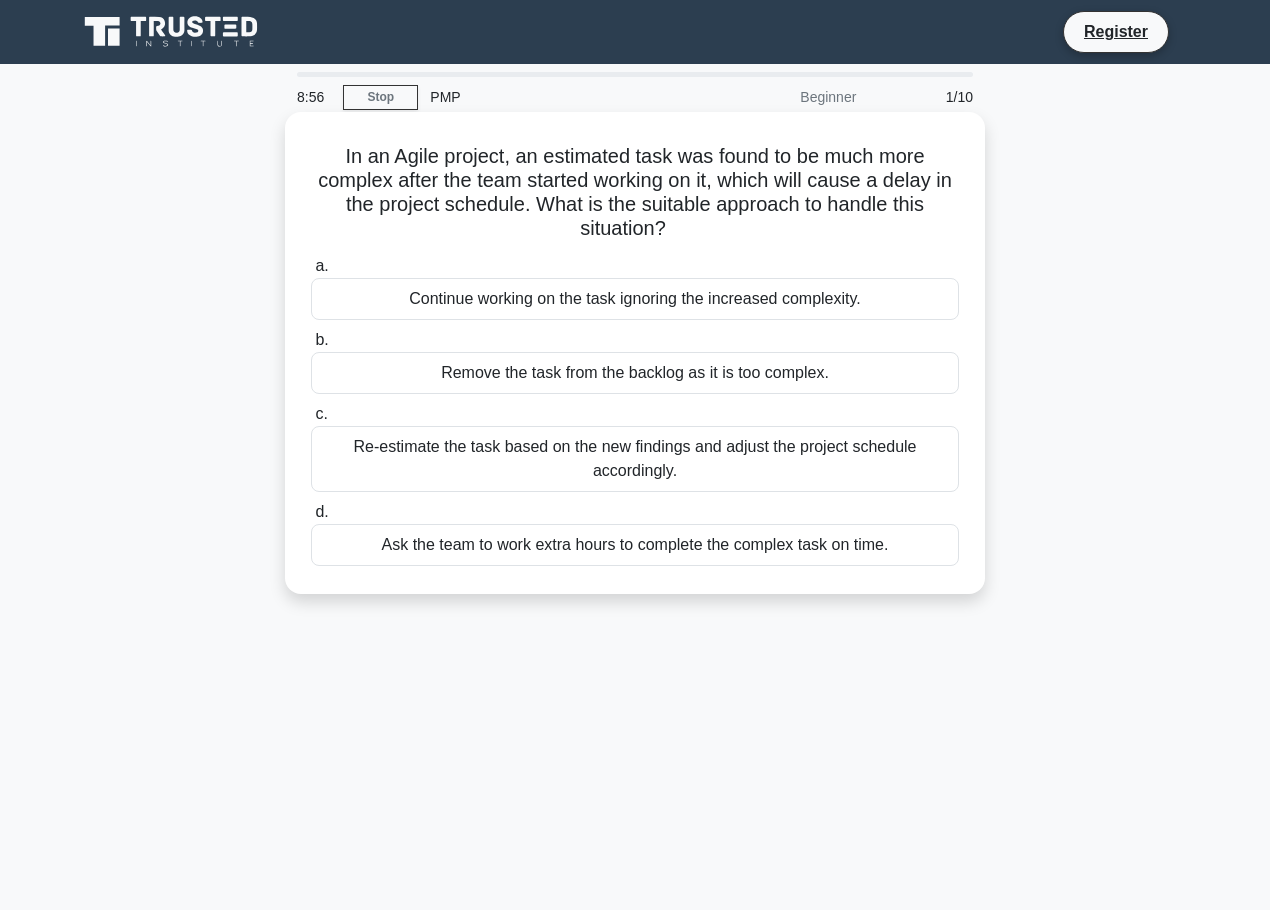 click on "Re-estimate the task based on the new findings and adjust the project schedule accordingly." at bounding box center [635, 459] 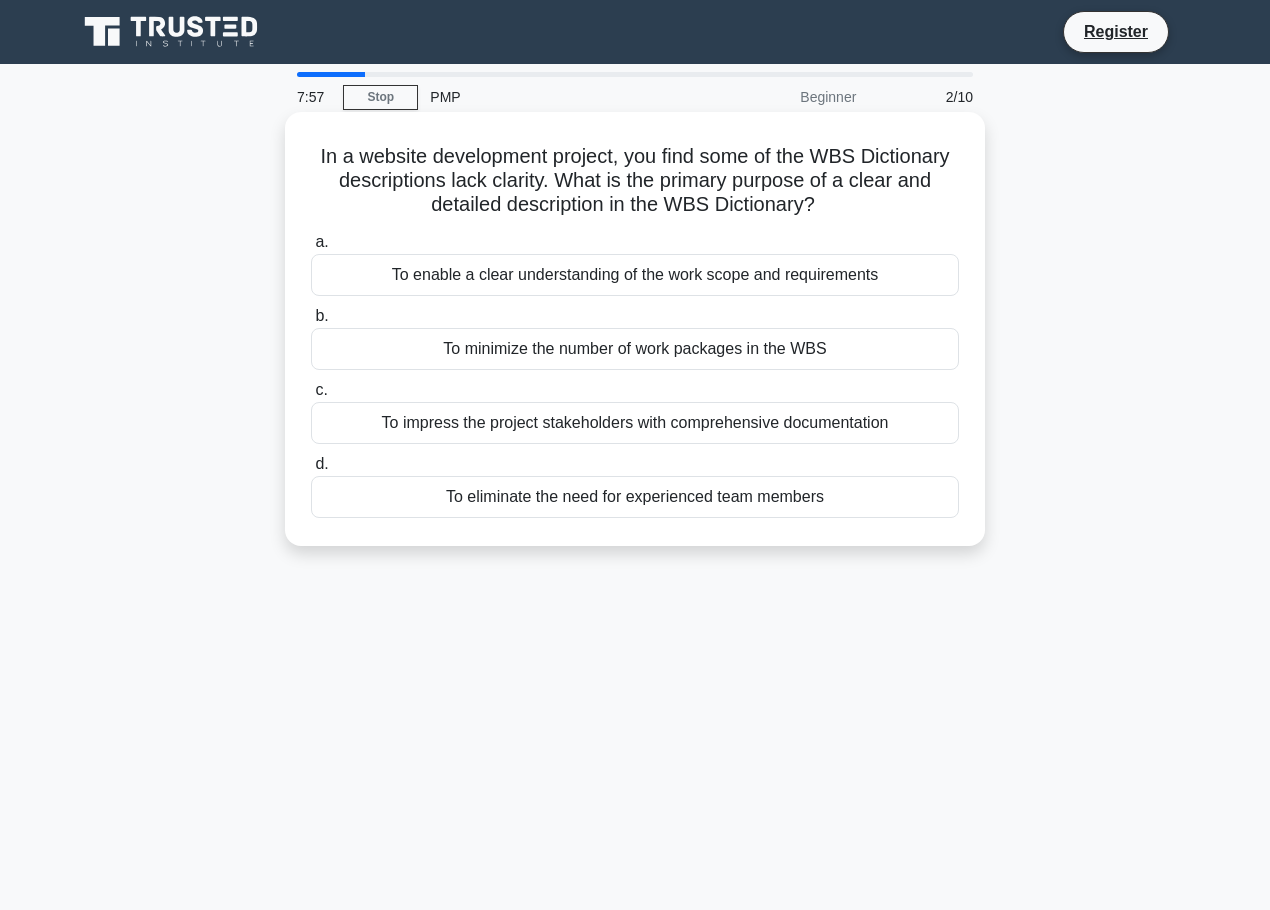 click on "To enable a clear understanding of the work scope and requirements" at bounding box center (635, 275) 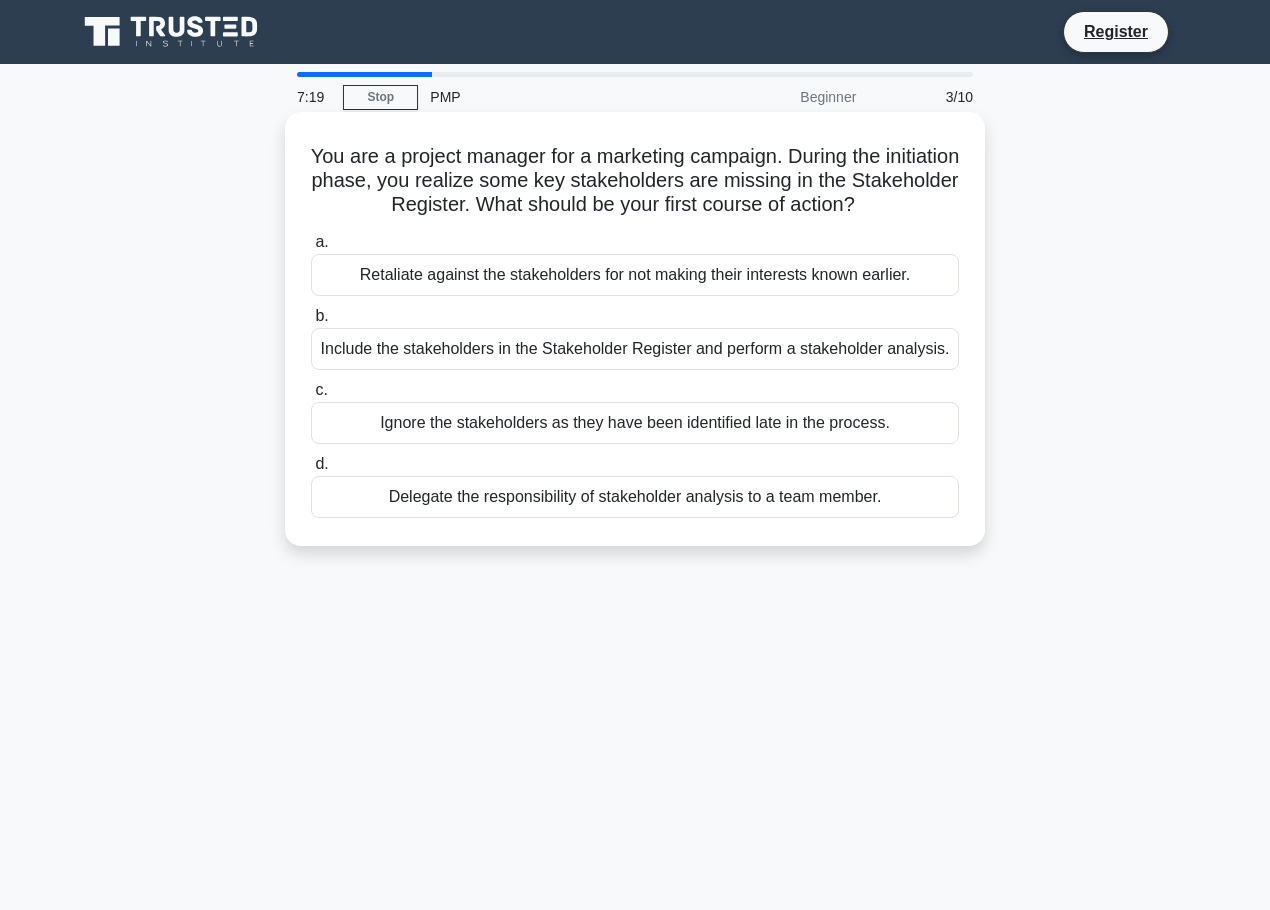 click on "Include the stakeholders in the Stakeholder Register and perform a stakeholder analysis." at bounding box center (635, 349) 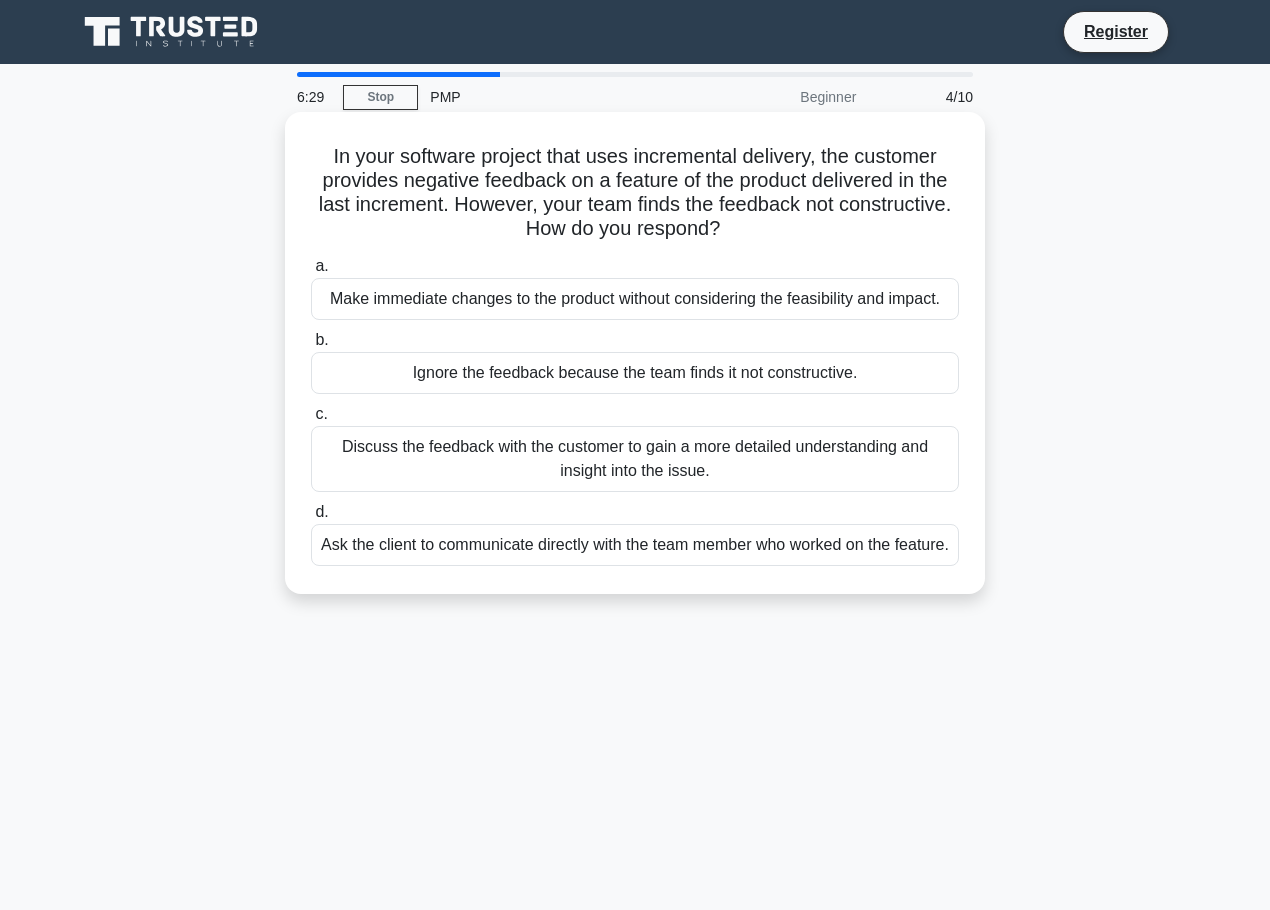 click on "Discuss the feedback with the customer to gain a more detailed understanding and insight into the issue." at bounding box center (635, 459) 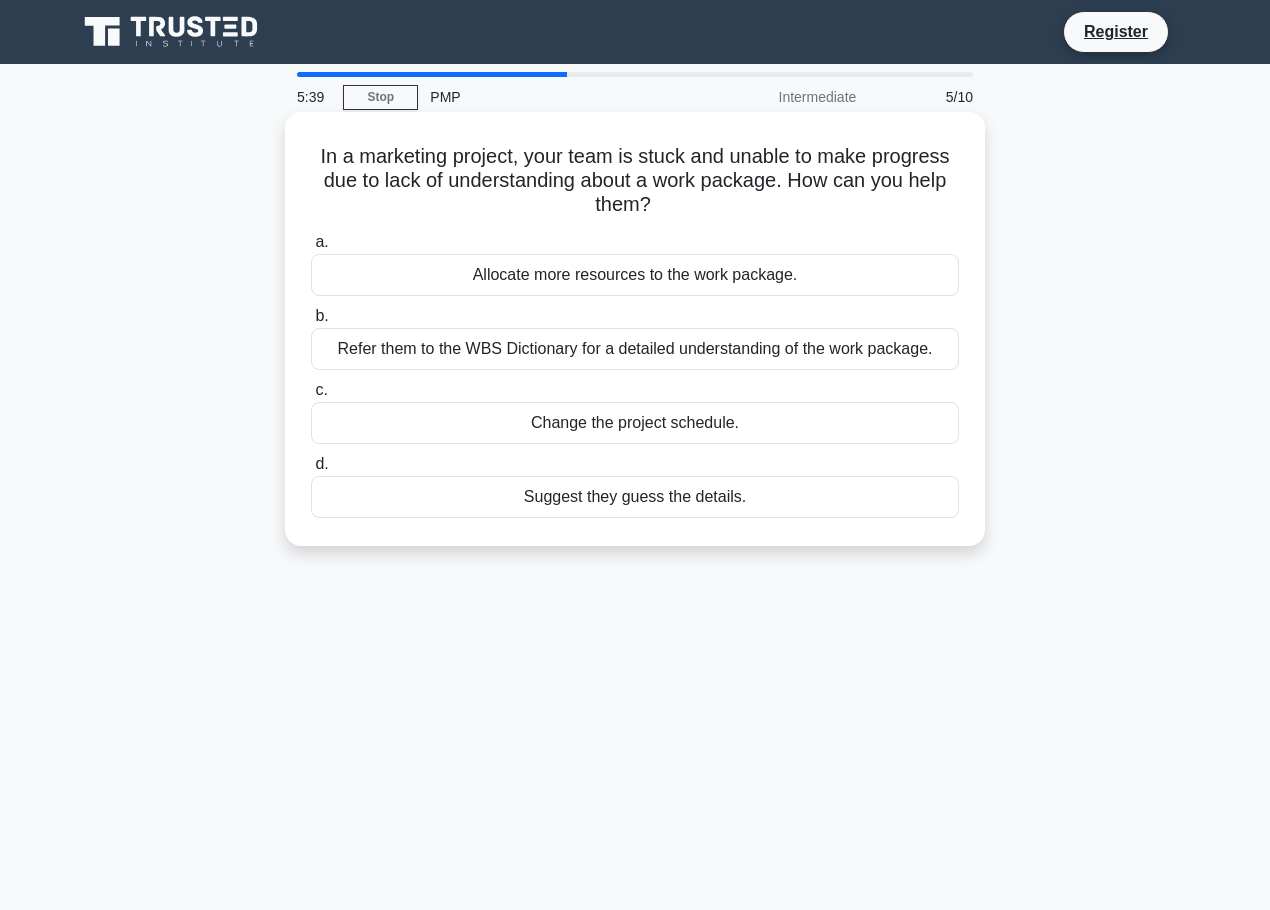 click on "Refer them to the WBS Dictionary for a detailed understanding of the work package." at bounding box center (635, 349) 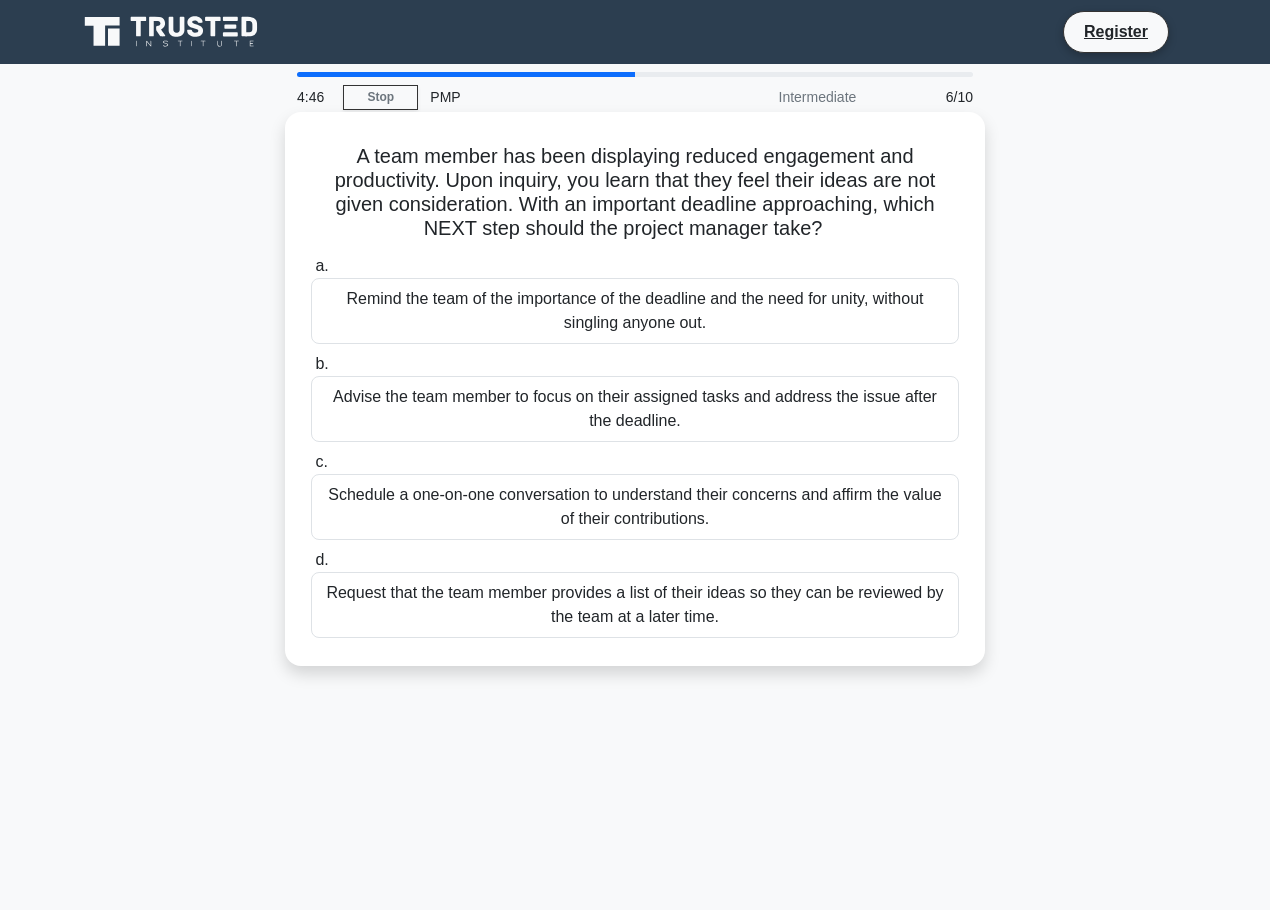 click on "Schedule a one-on-one conversation to understand their concerns and affirm the value of their contributions." at bounding box center (635, 507) 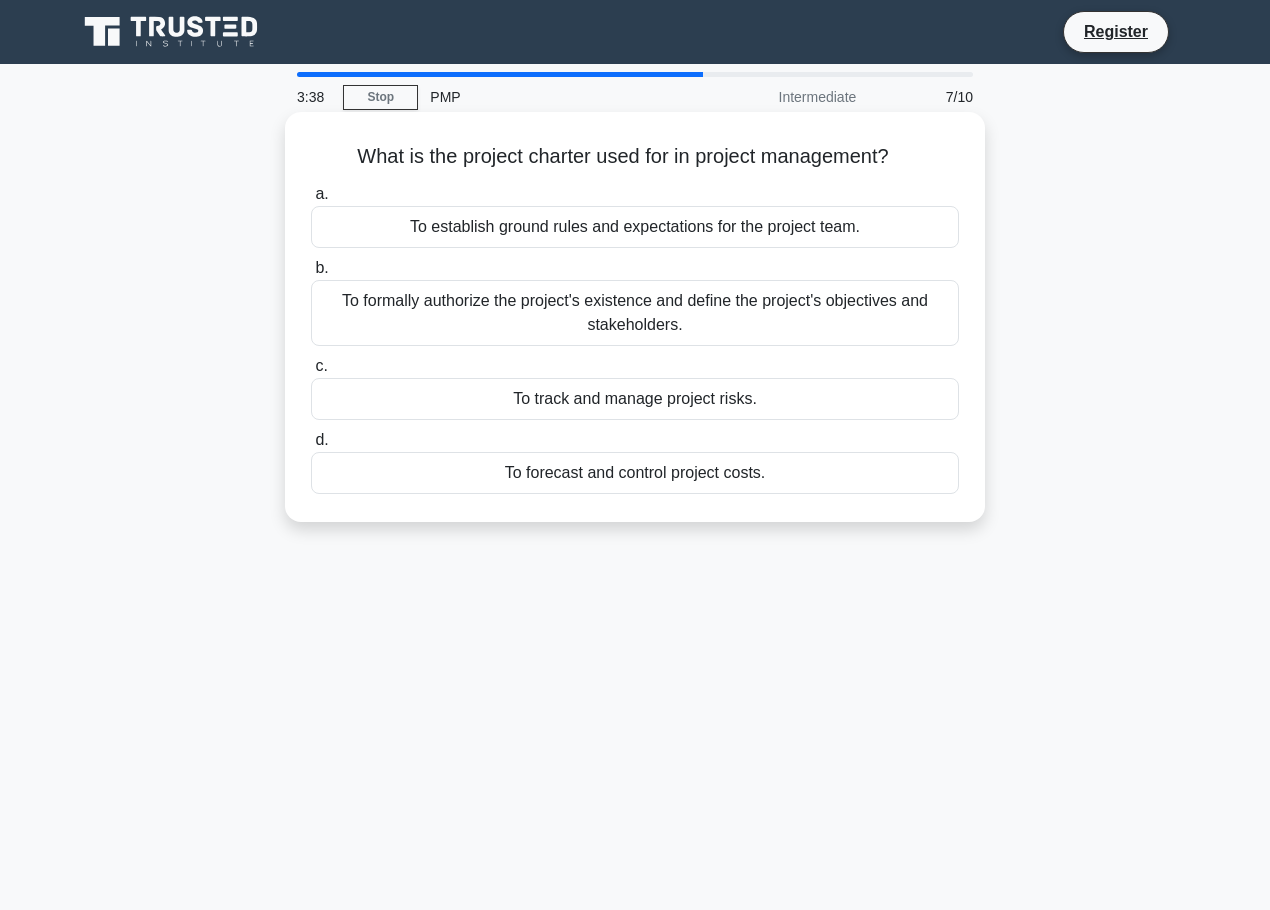 click on "To formally authorize the project's existence and define the project's objectives and stakeholders." at bounding box center (635, 313) 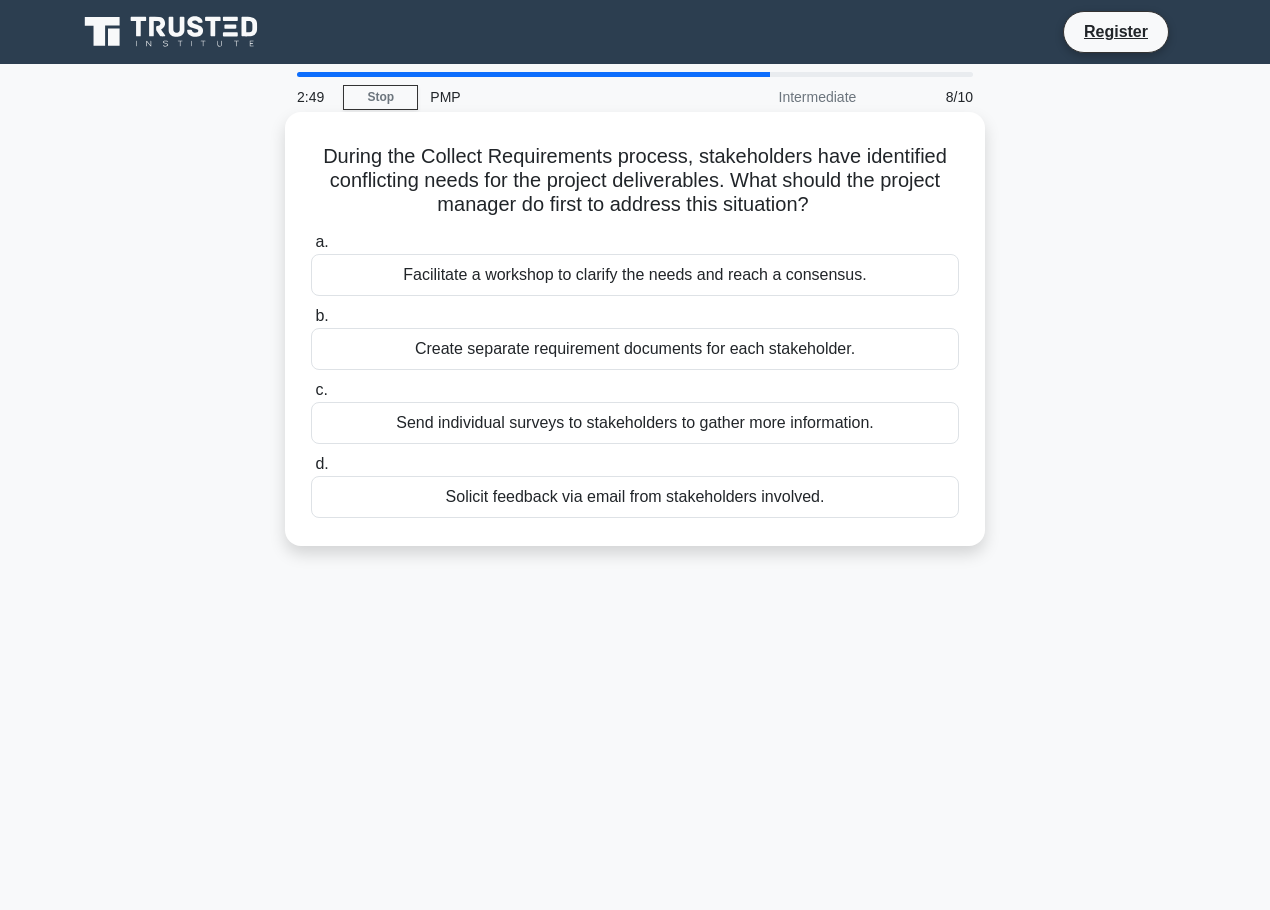 click on "Facilitate a workshop to clarify the needs and reach a consensus." at bounding box center (635, 275) 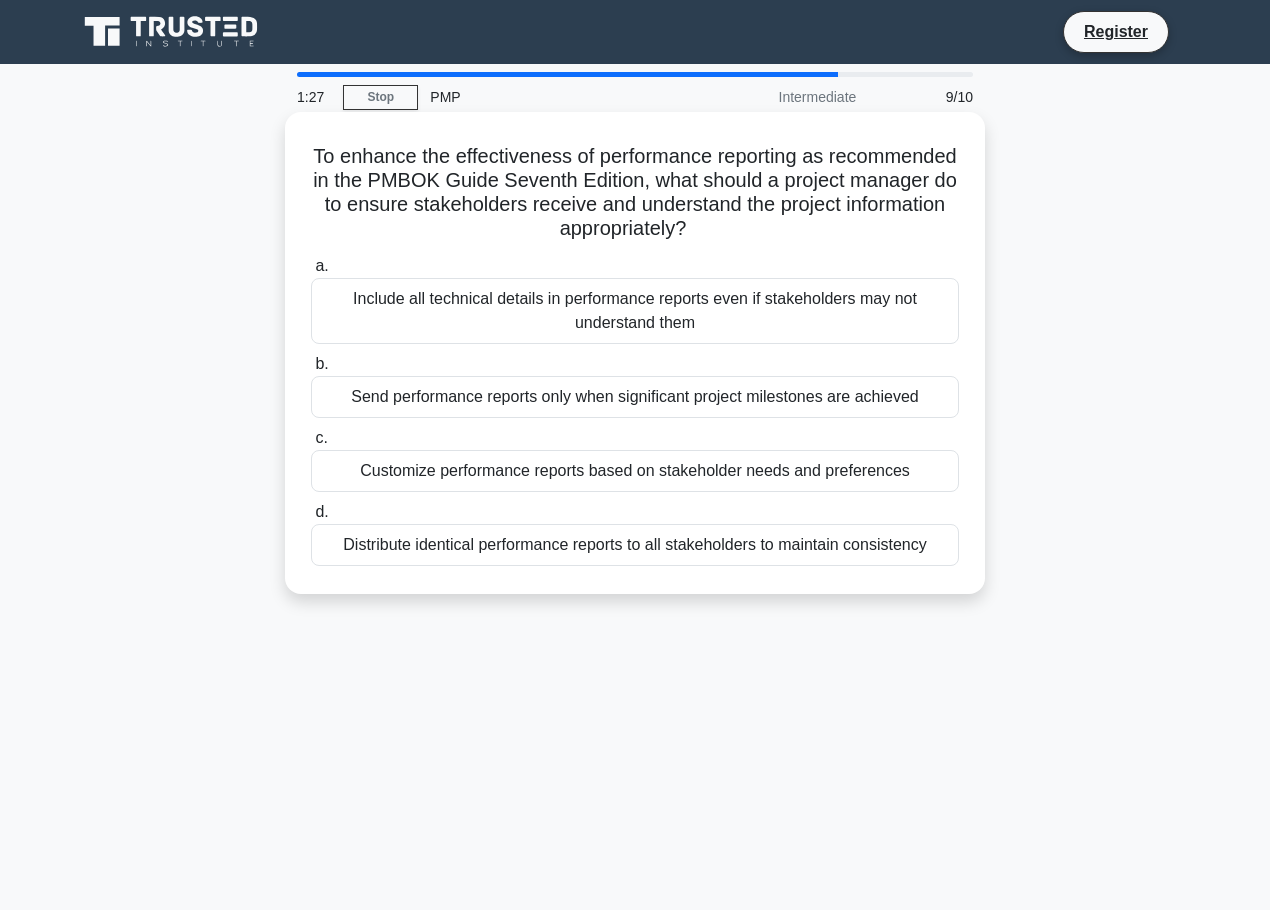 click on "Customize performance reports based on stakeholder needs and preferences" at bounding box center (635, 471) 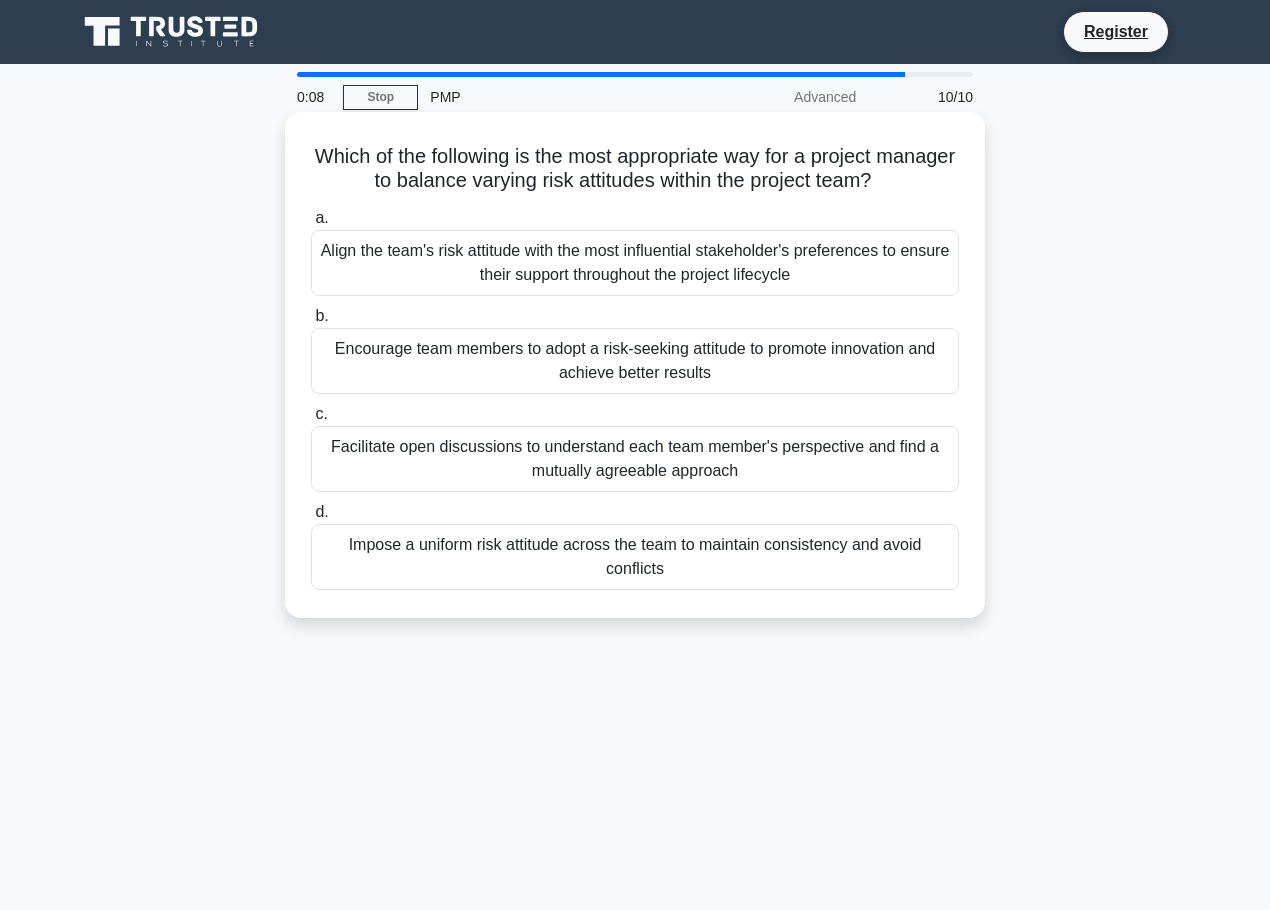 click on "Encourage team members to adopt a risk-seeking attitude to promote innovation and achieve better results" at bounding box center (635, 361) 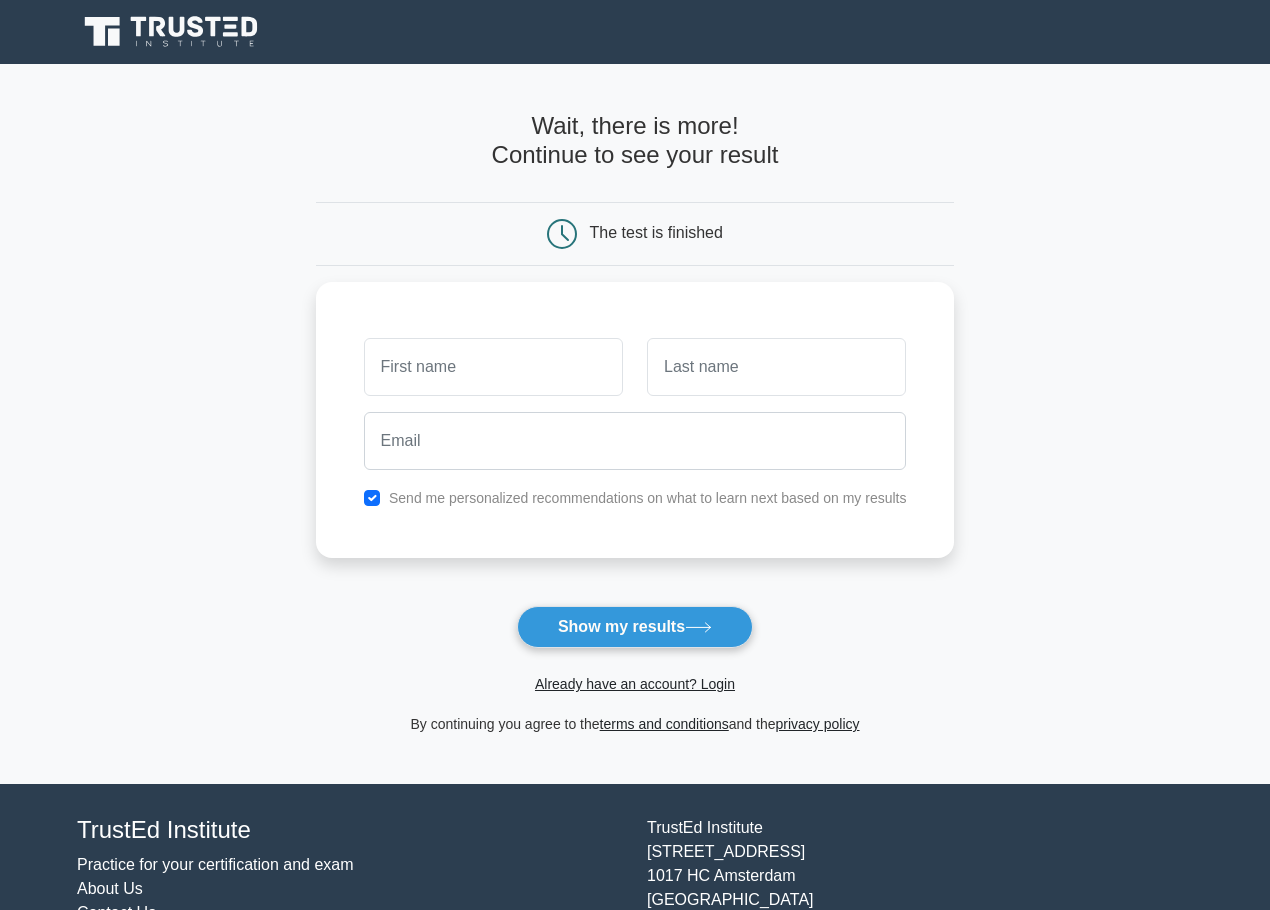 scroll, scrollTop: 0, scrollLeft: 0, axis: both 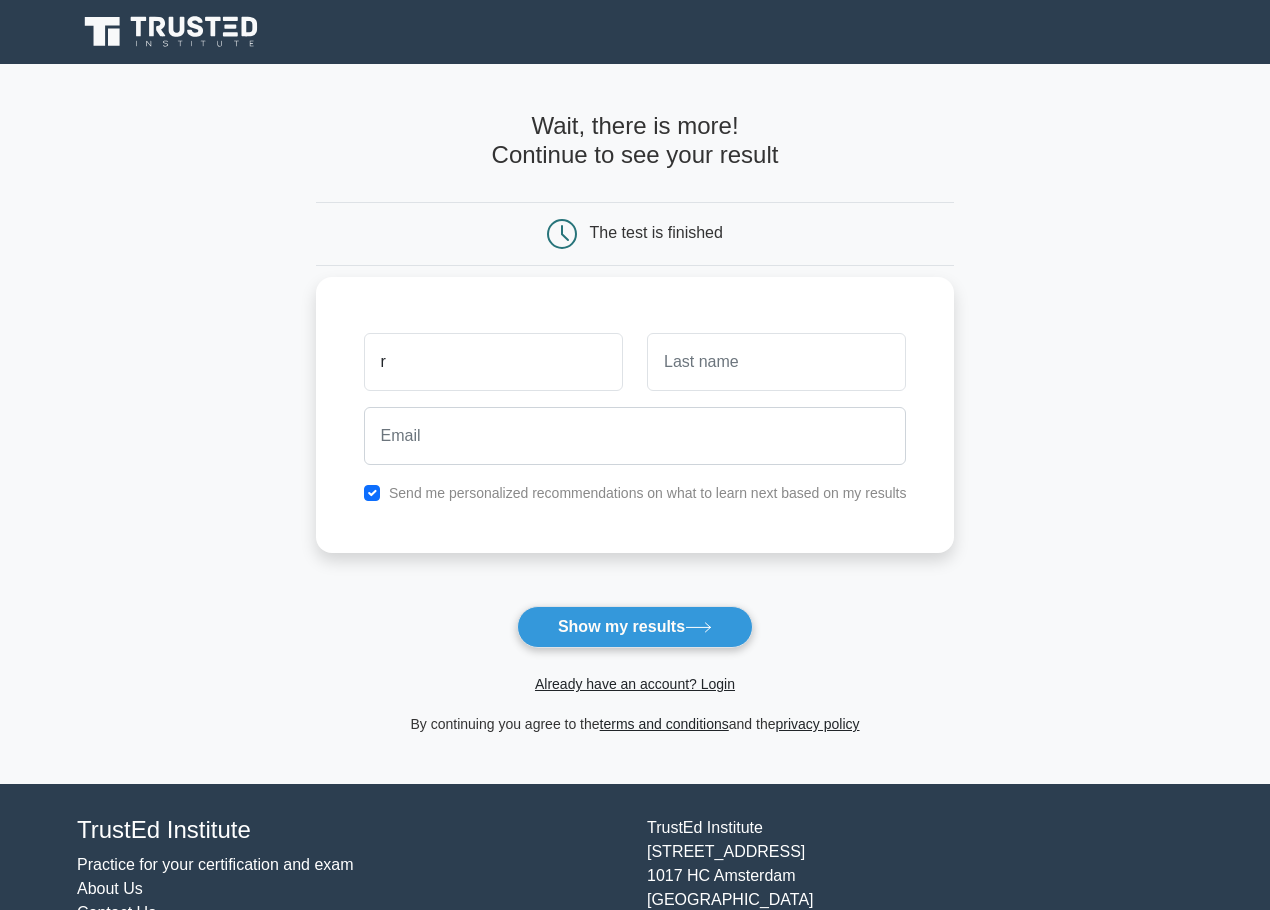 type on "r" 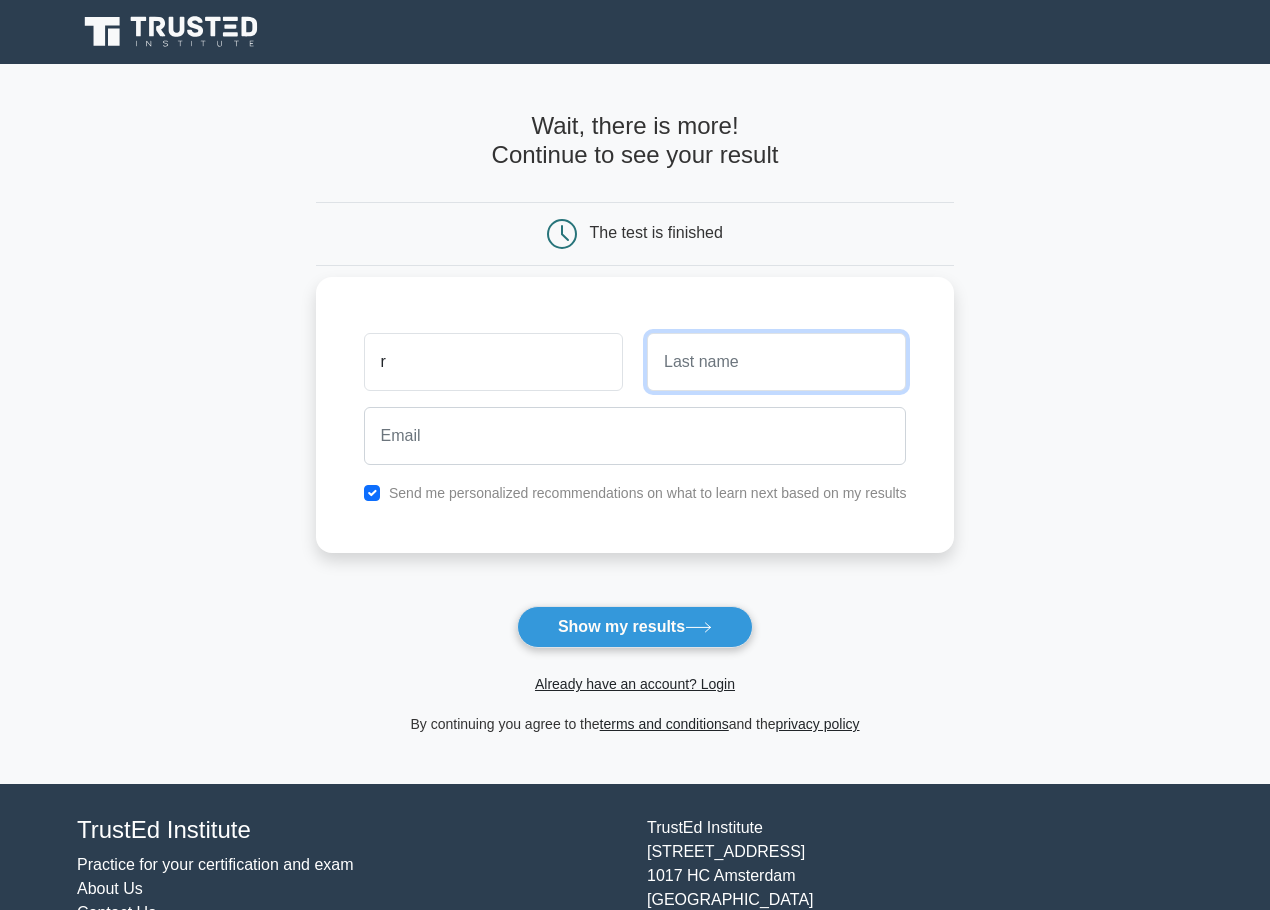 click at bounding box center [776, 362] 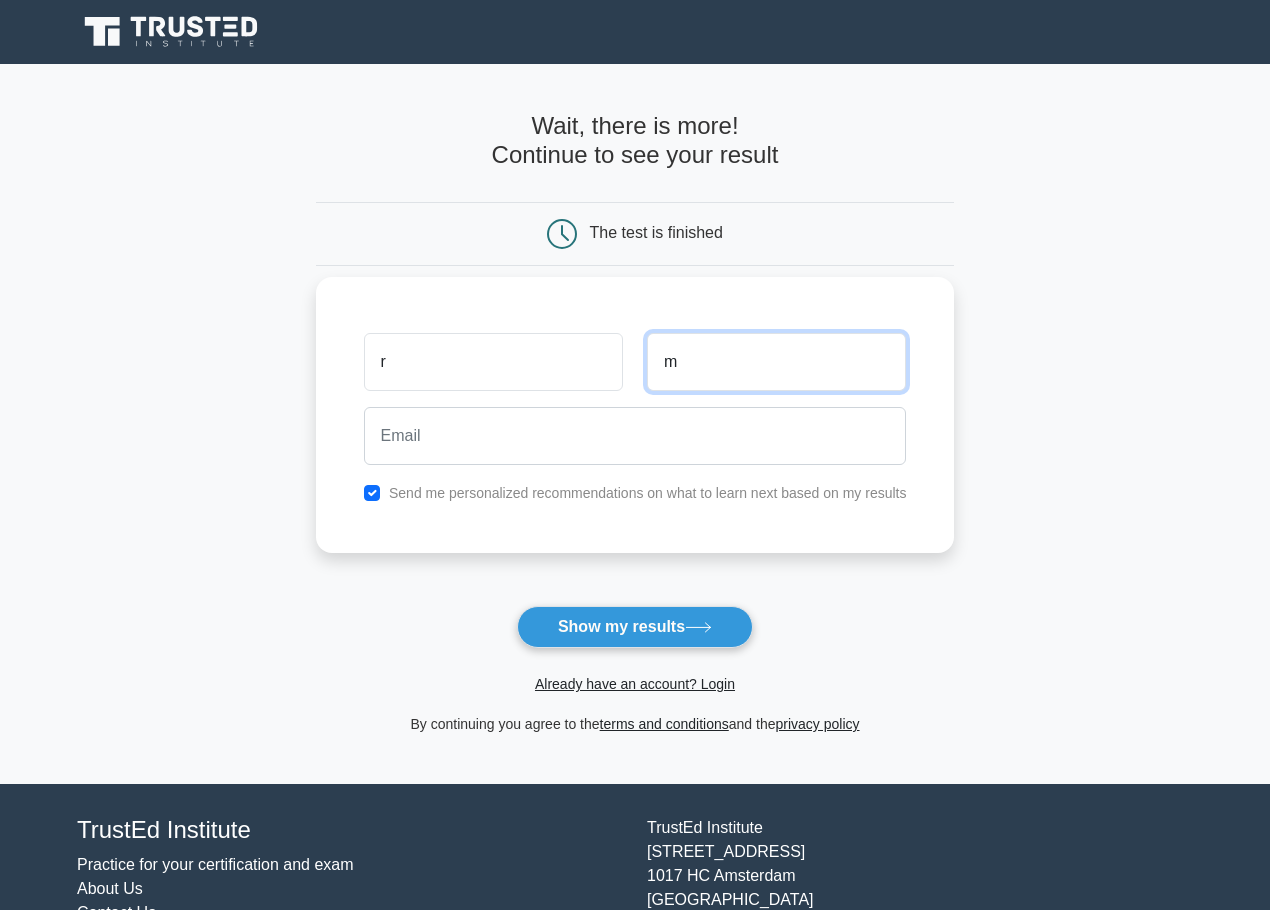 type on "m" 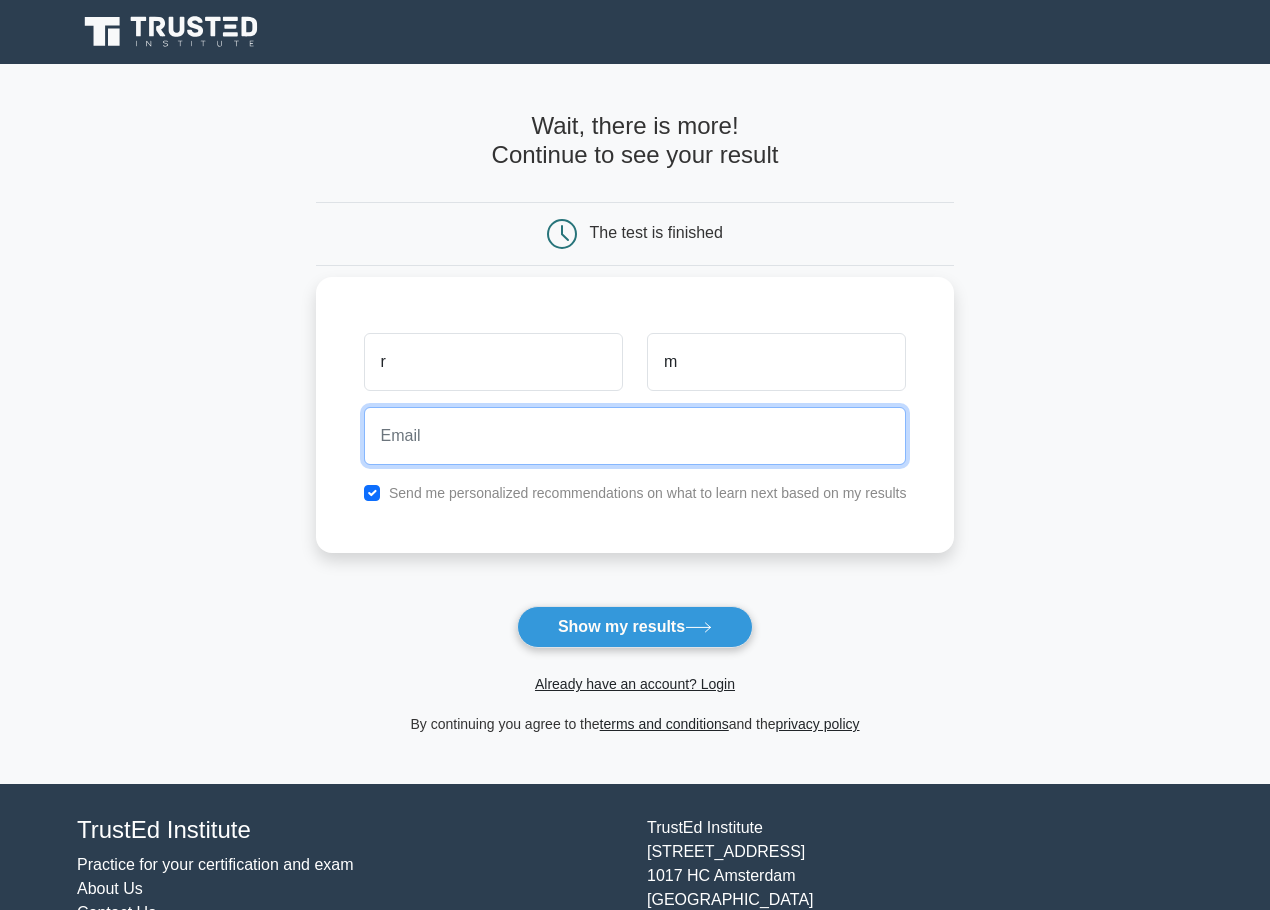 click at bounding box center (635, 436) 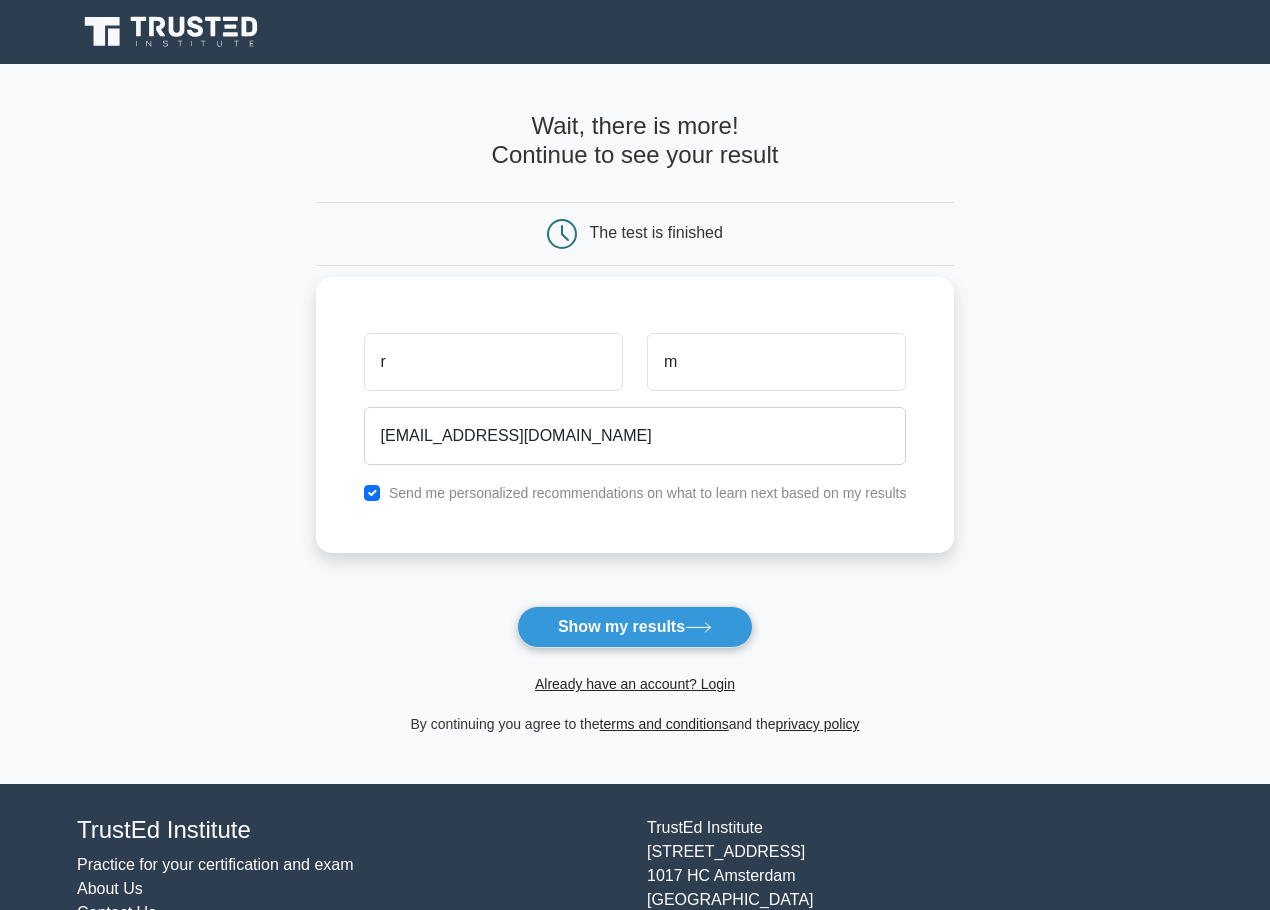 click on "Send me personalized recommendations on what to learn next based on my results" at bounding box center (648, 493) 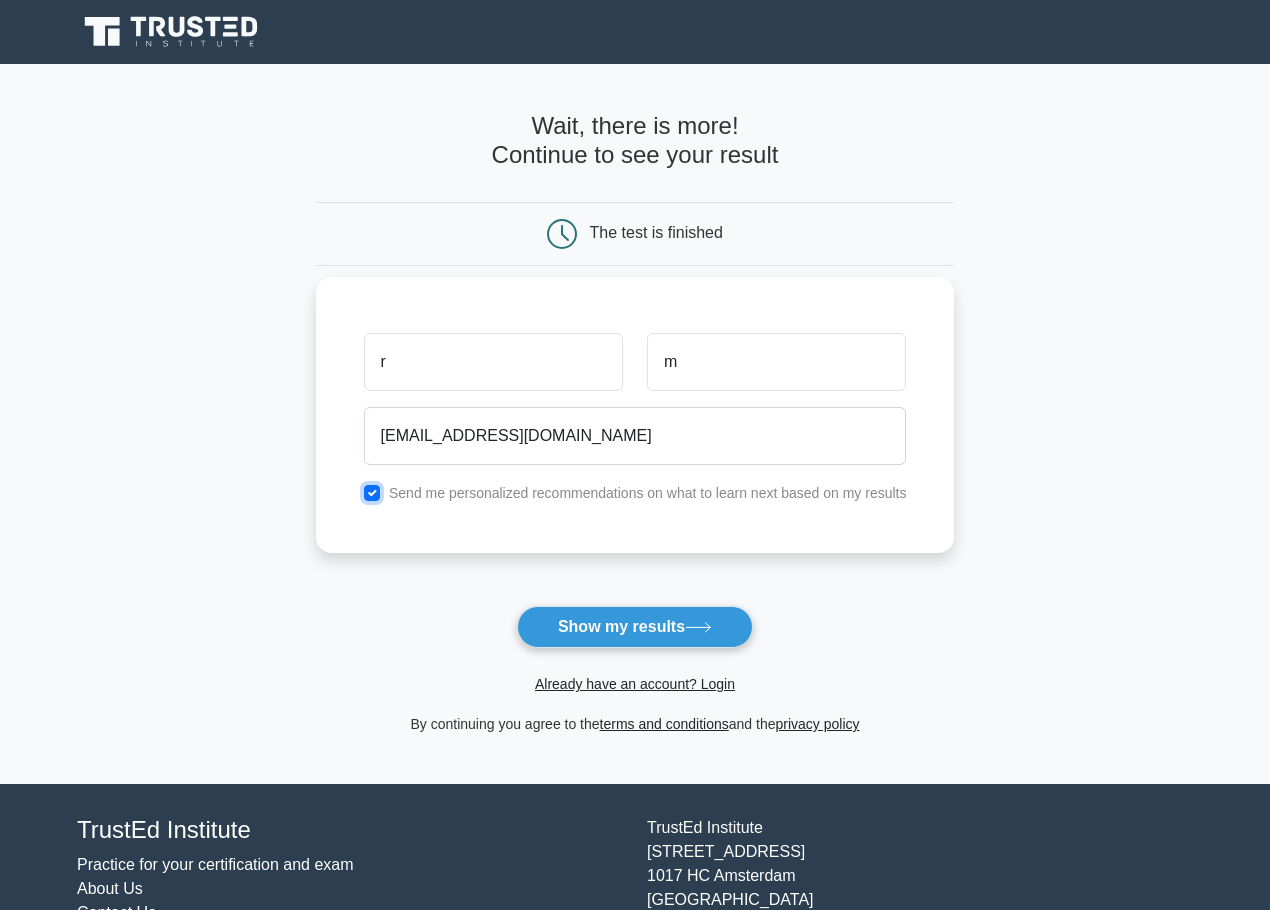 click at bounding box center [372, 493] 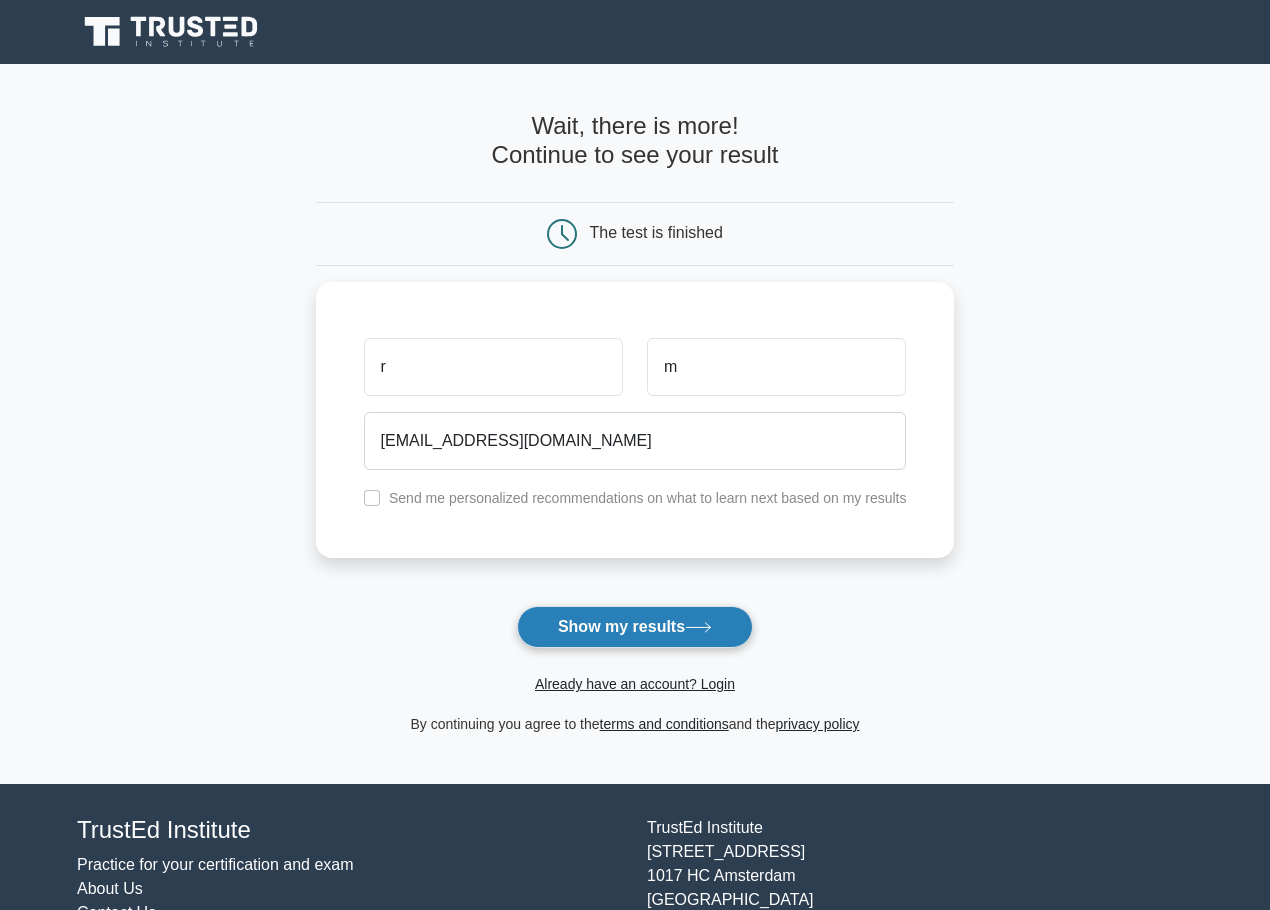 click on "Show my results" at bounding box center [635, 627] 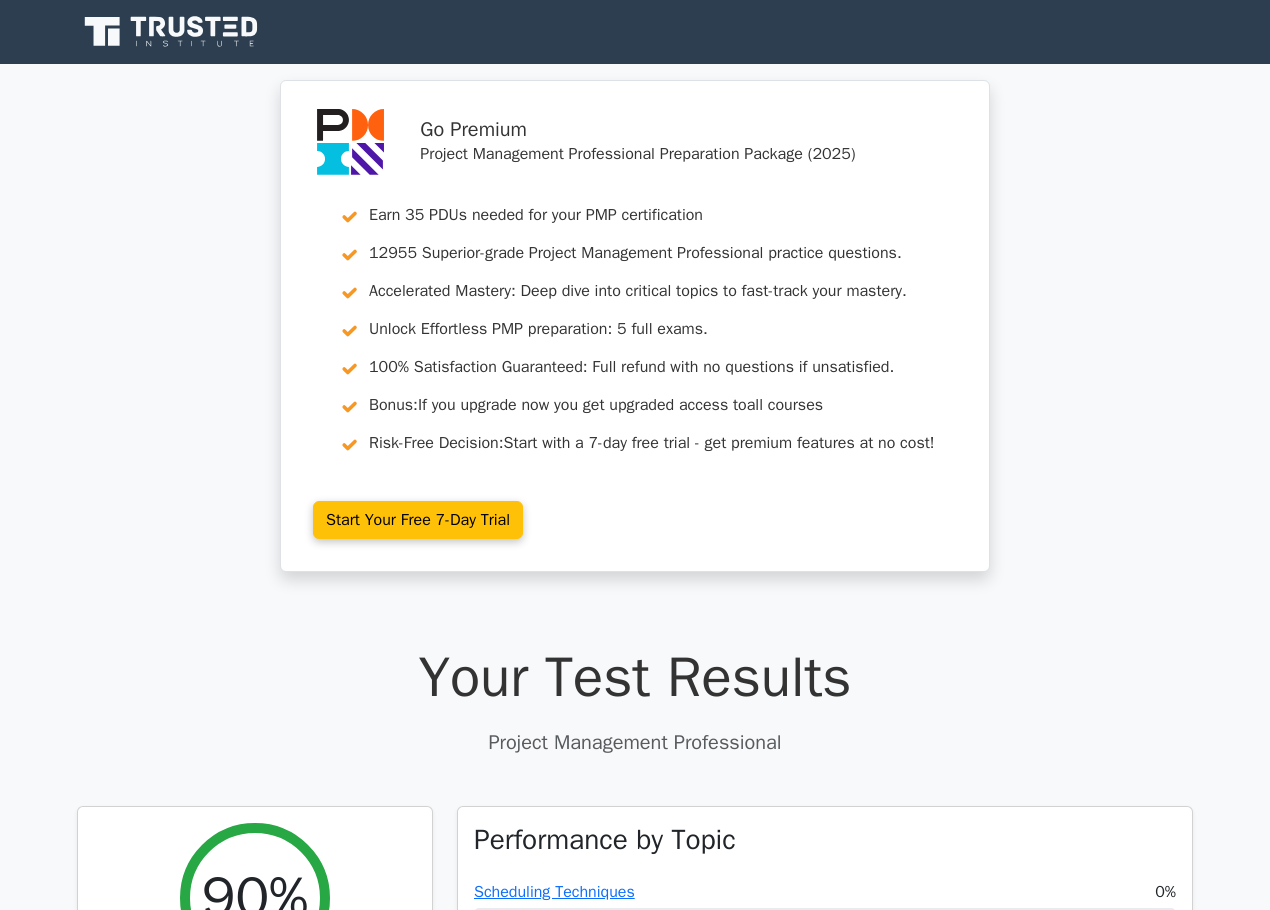 scroll, scrollTop: 0, scrollLeft: 0, axis: both 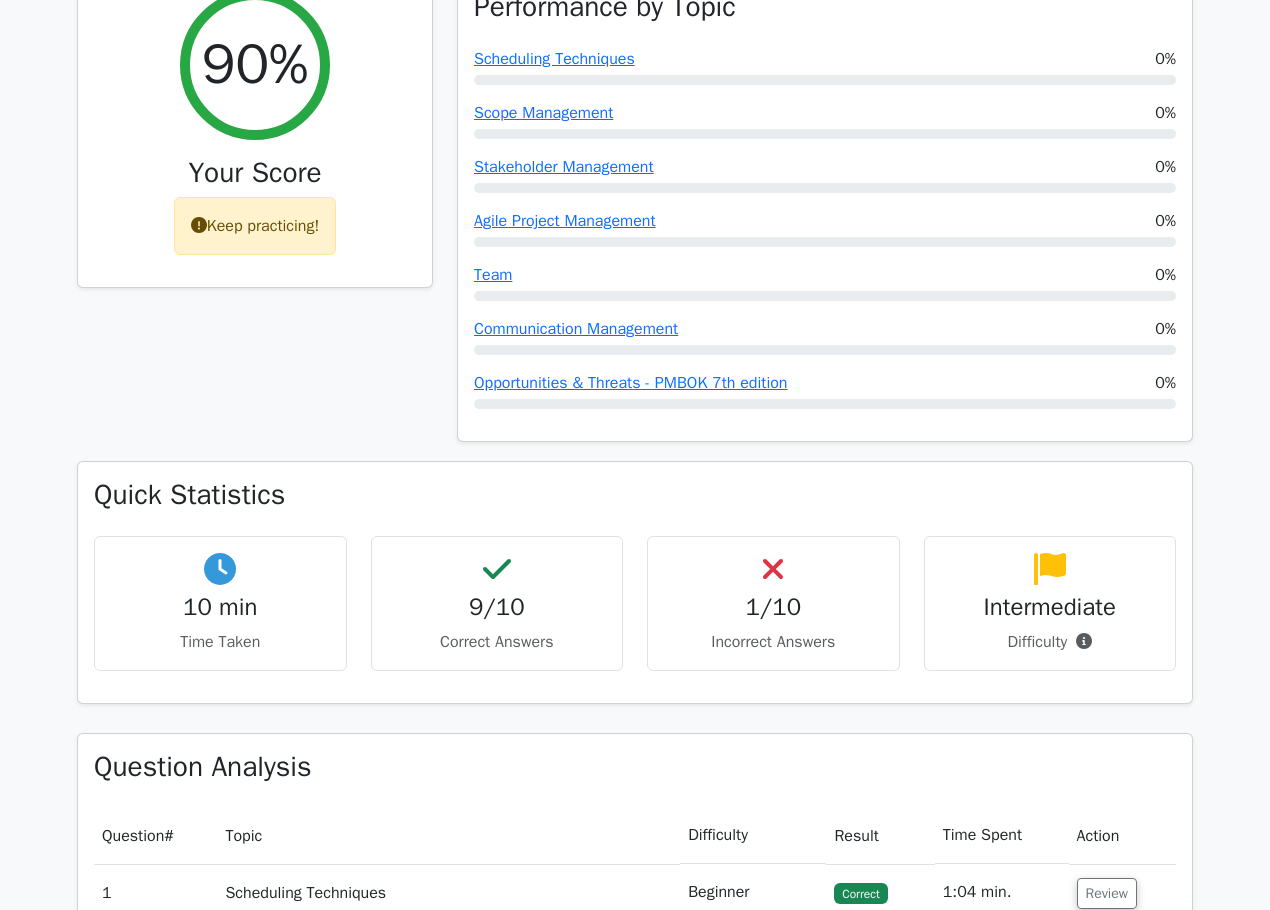 click on "9/10
Correct Answers" at bounding box center (497, 603) 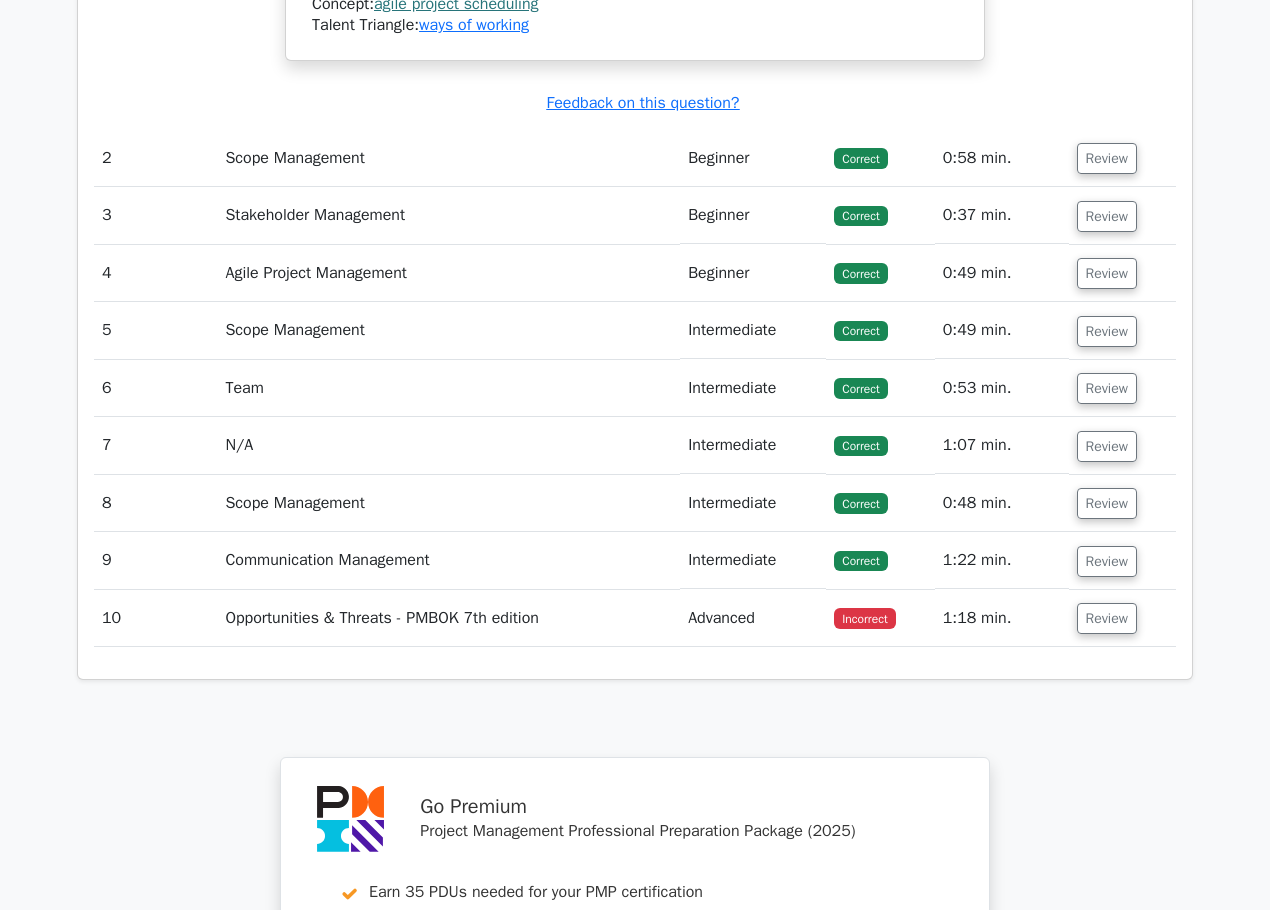 scroll, scrollTop: 2333, scrollLeft: 0, axis: vertical 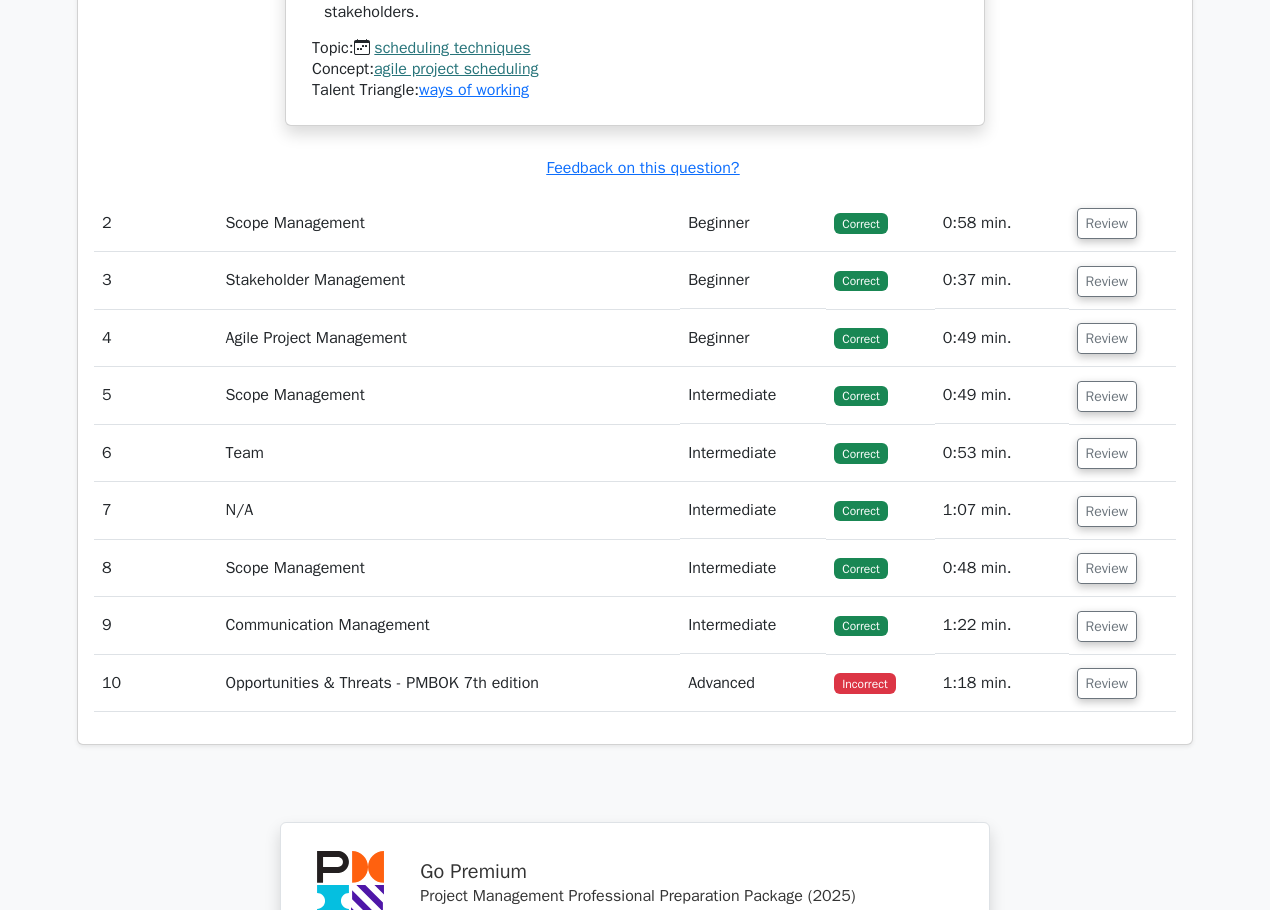 drag, startPoint x: 590, startPoint y: 706, endPoint x: 520, endPoint y: 701, distance: 70.178345 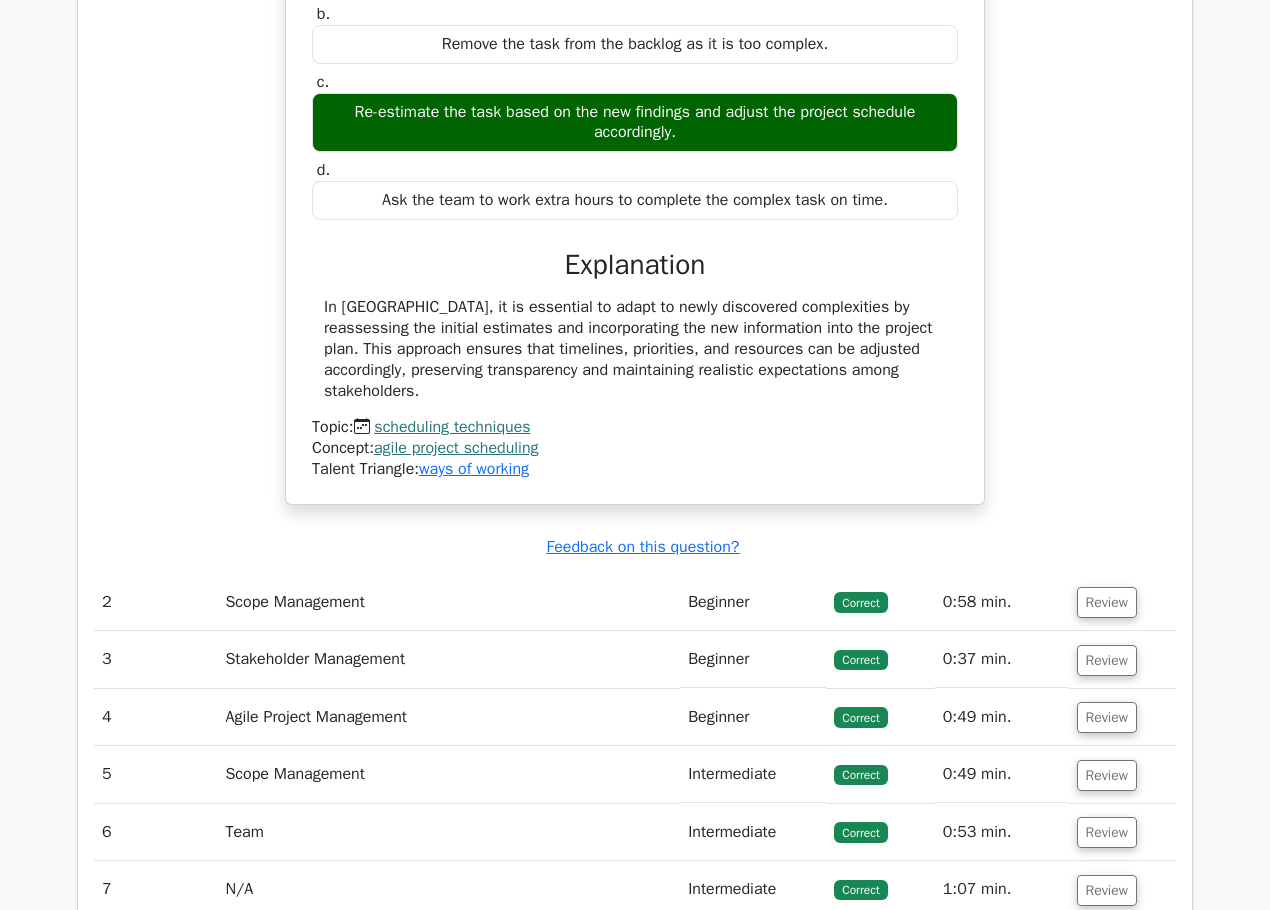 scroll, scrollTop: 2333, scrollLeft: 0, axis: vertical 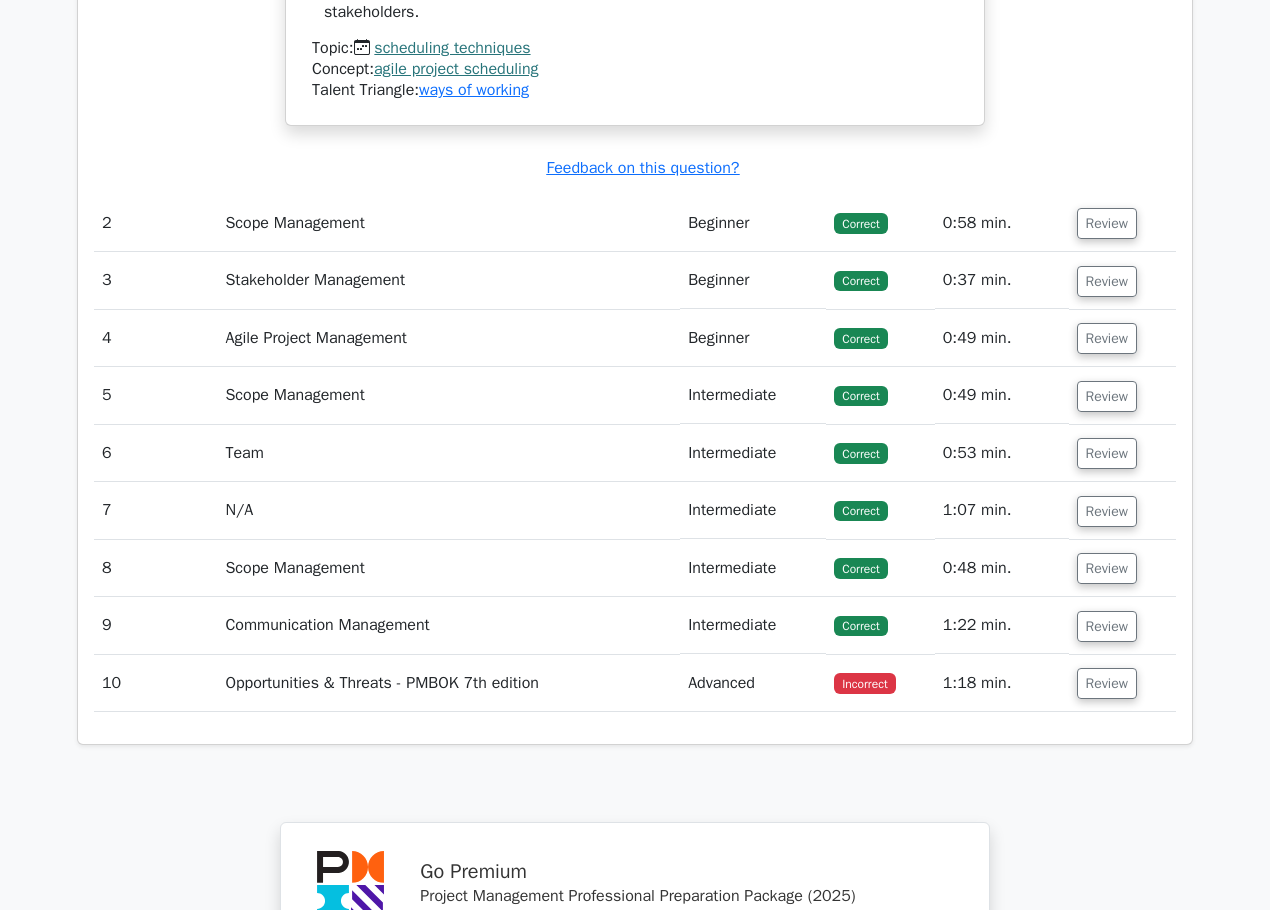 click on "Opportunities & Threats - PMBOK 7th edition" at bounding box center [448, 683] 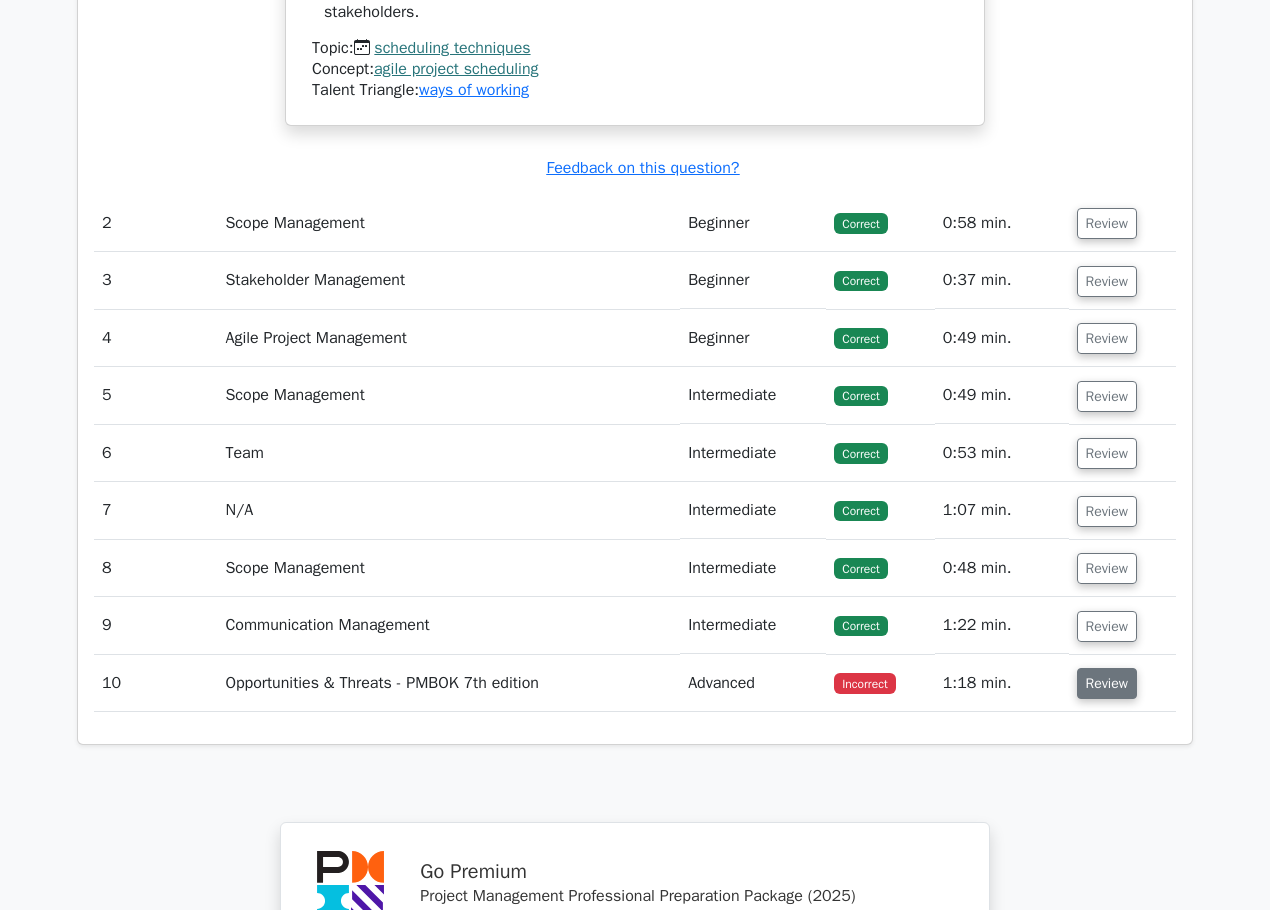 click on "Review" at bounding box center [1107, 683] 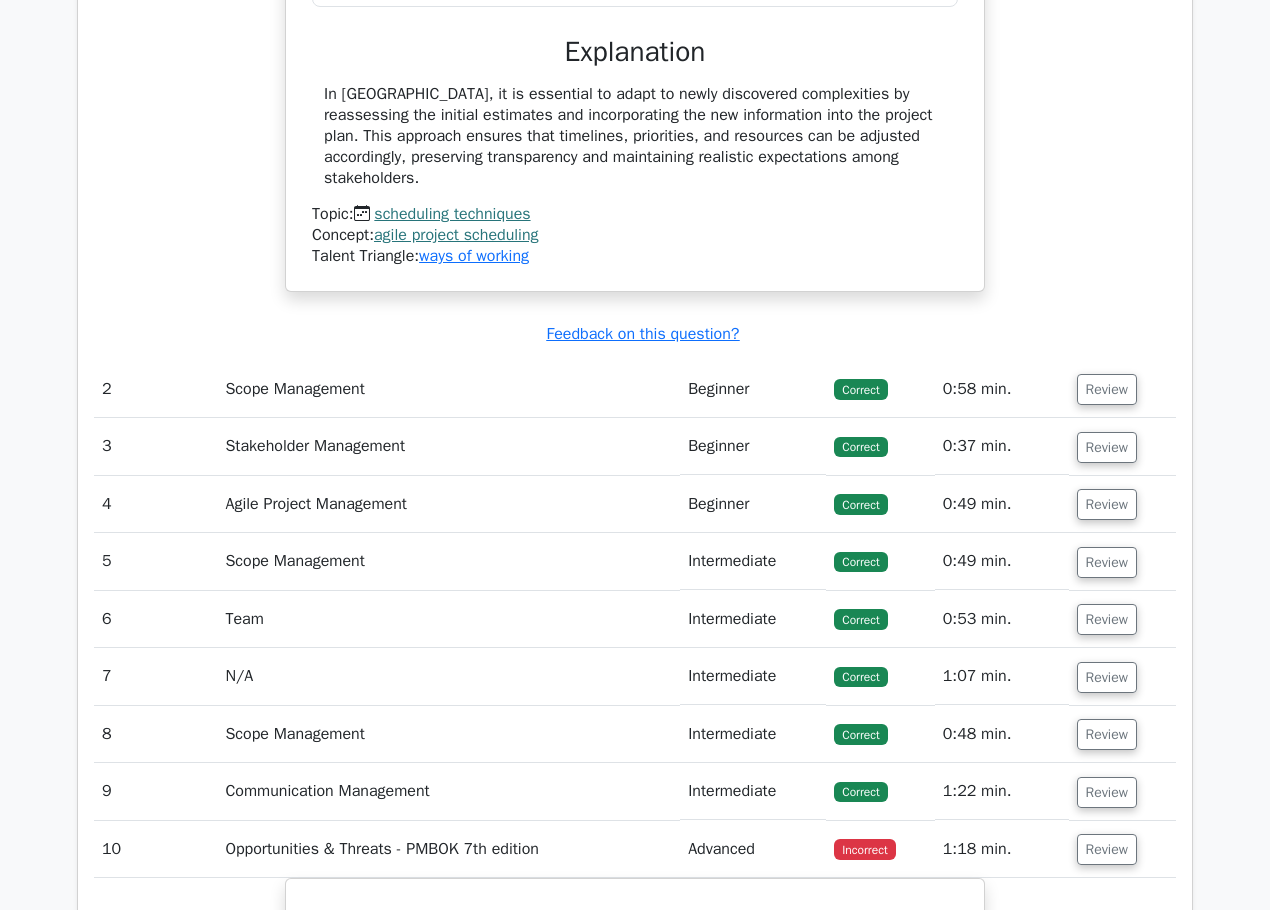scroll, scrollTop: 2333, scrollLeft: 0, axis: vertical 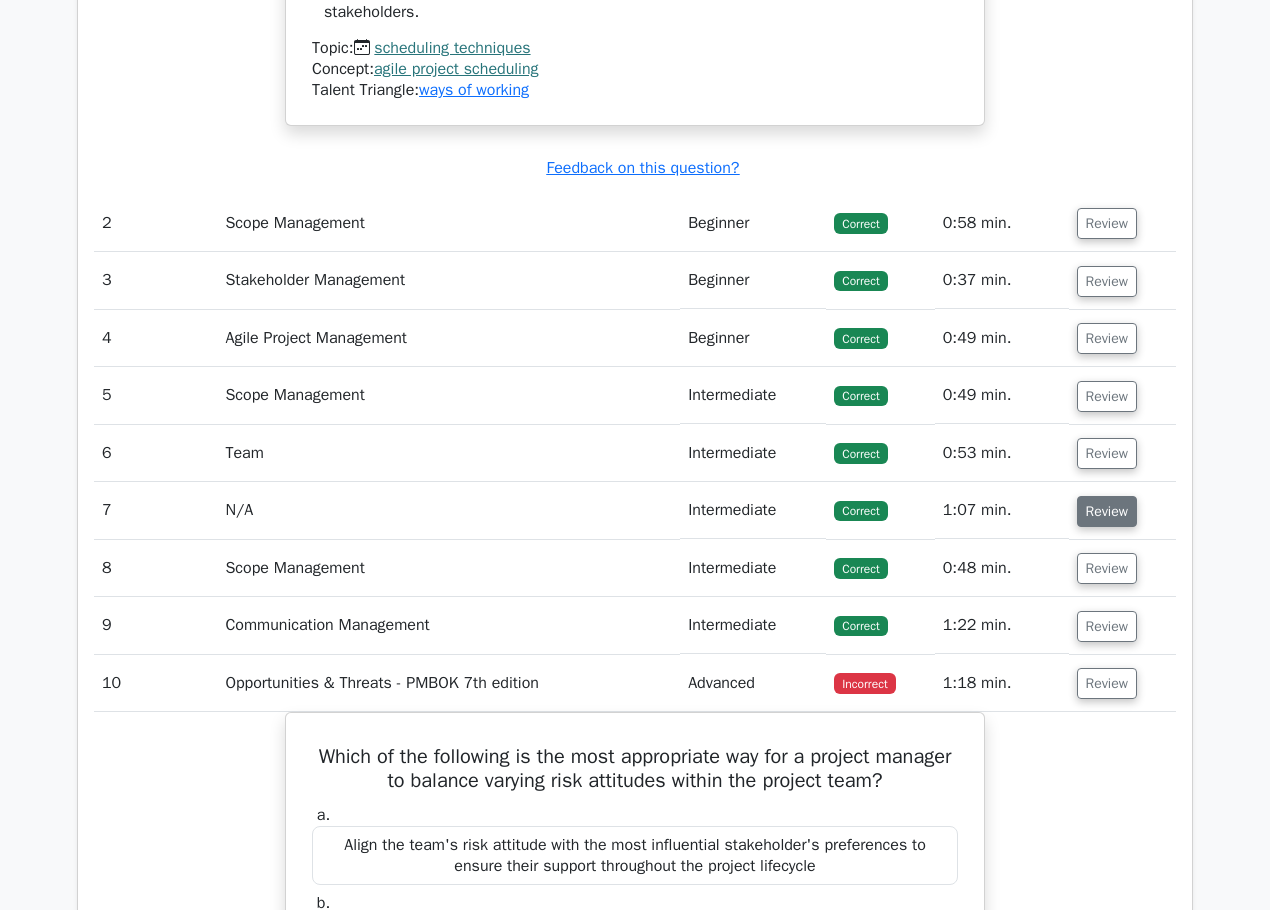 click on "Review" at bounding box center [1107, 511] 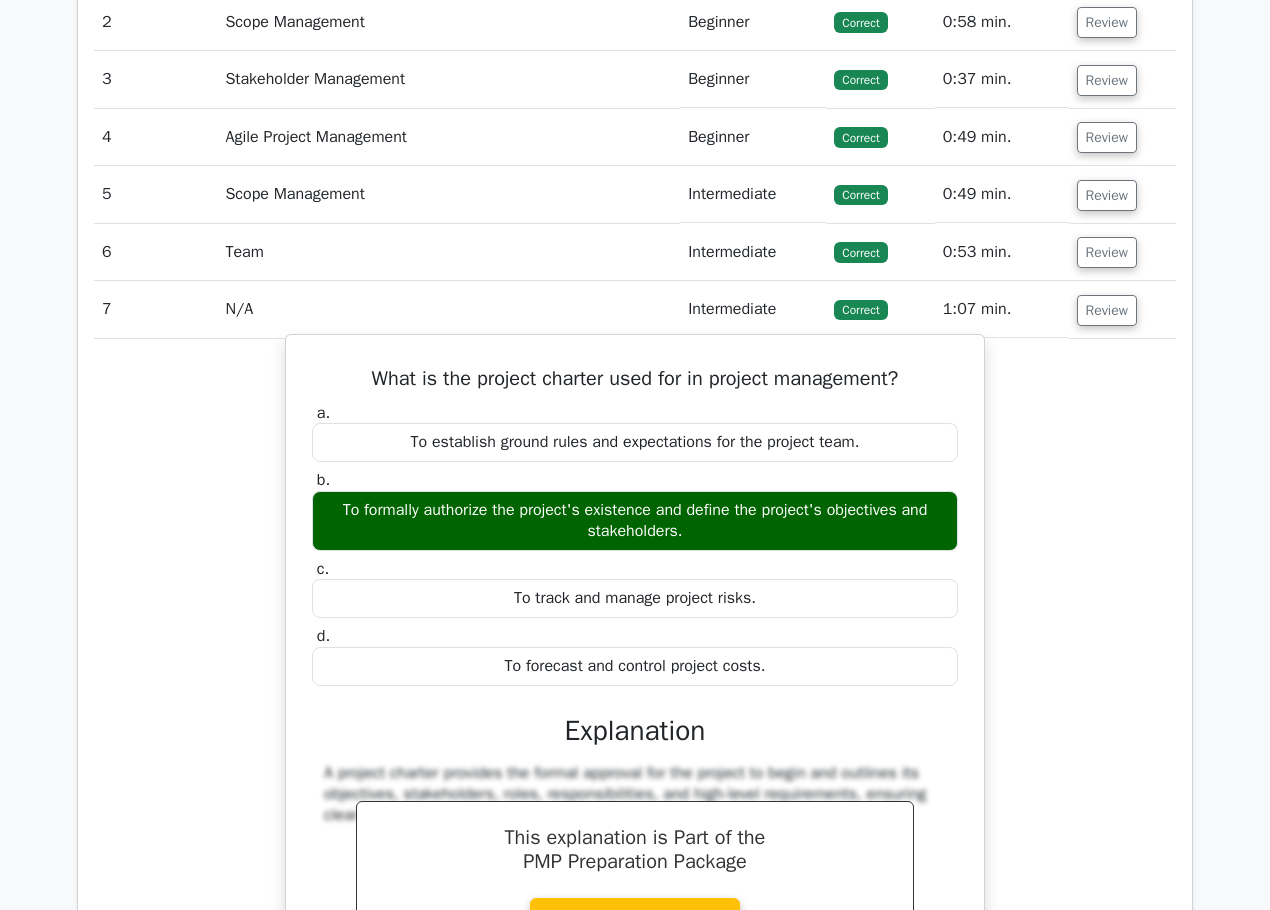 scroll, scrollTop: 2500, scrollLeft: 0, axis: vertical 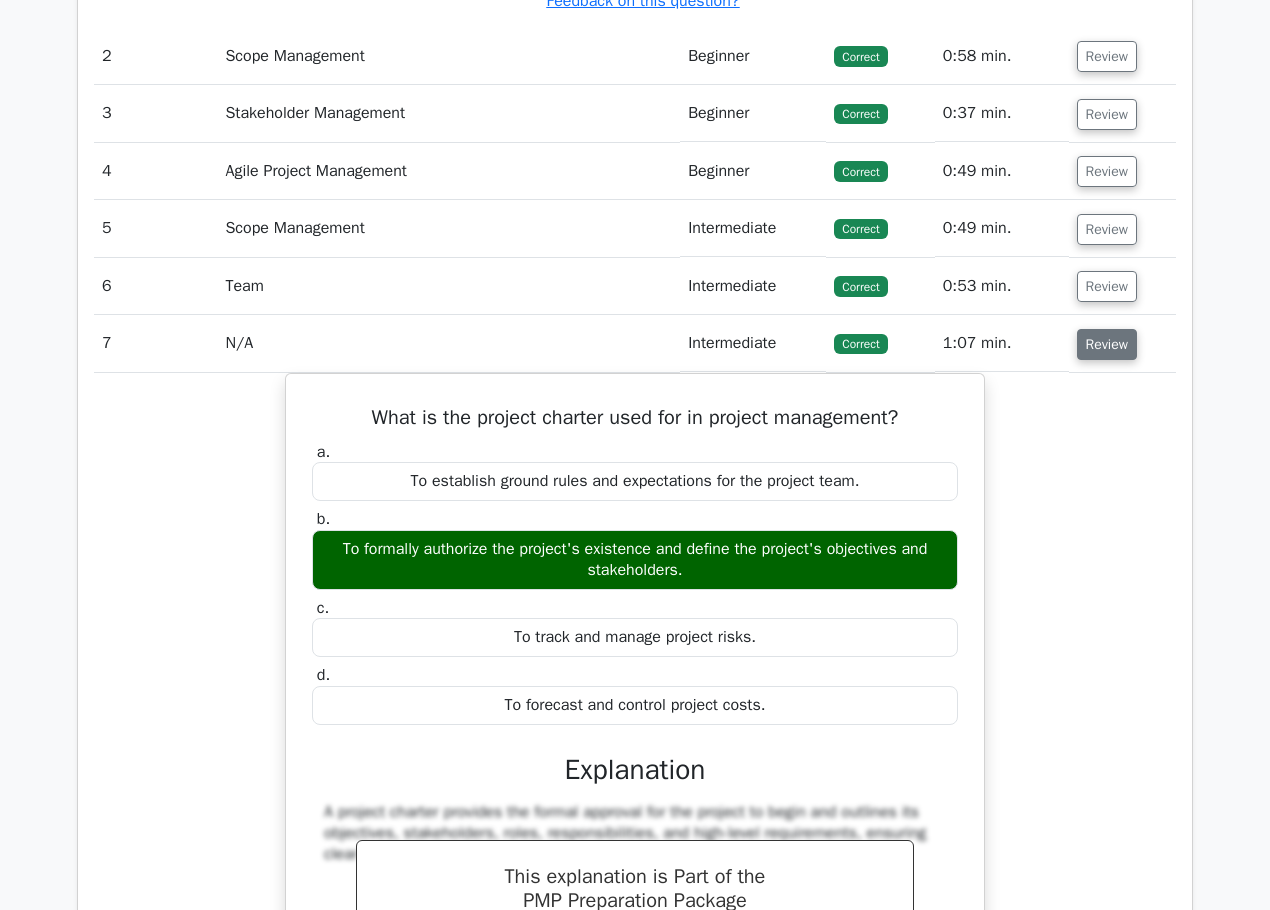 click on "Review" at bounding box center [1107, 344] 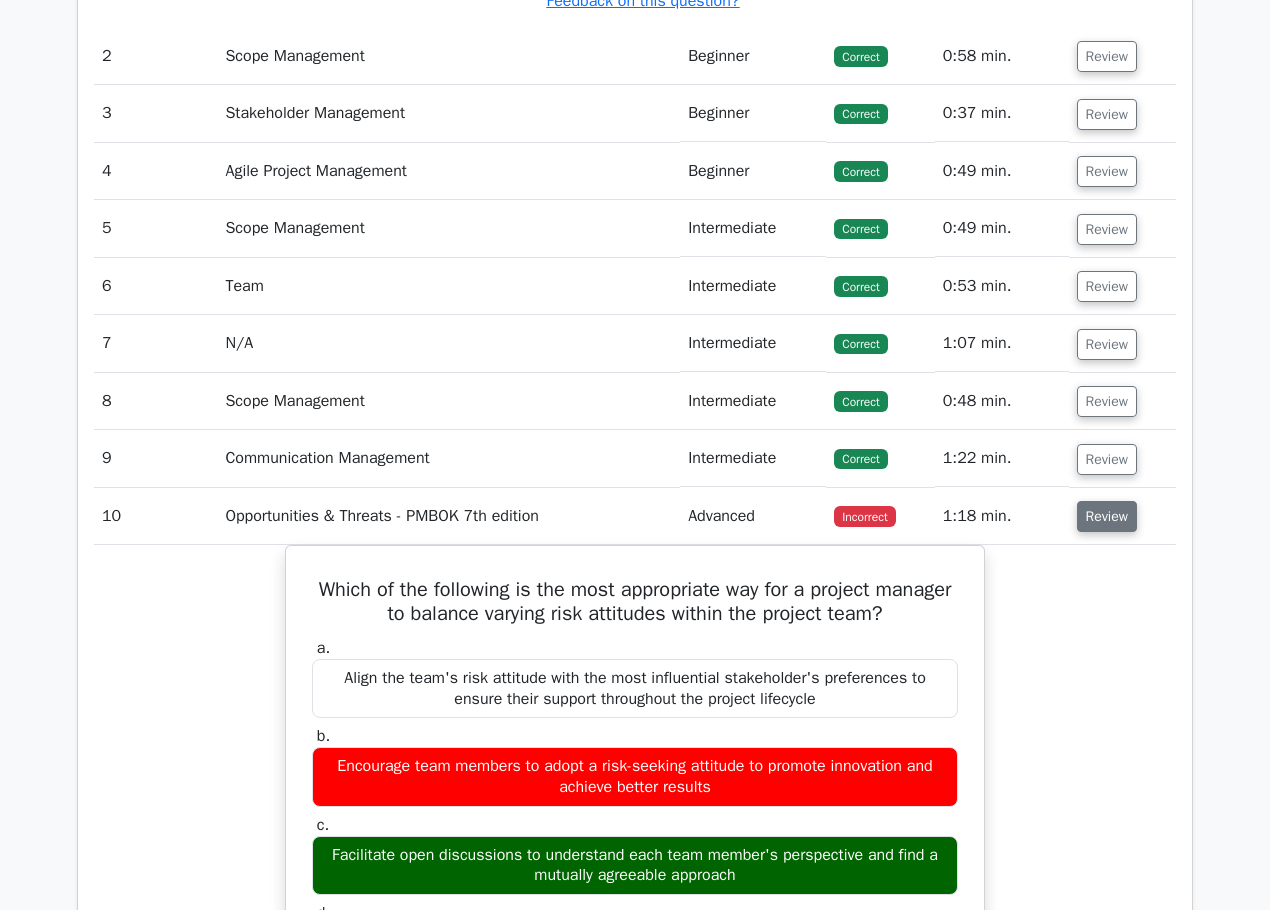 click on "Review" at bounding box center (1107, 516) 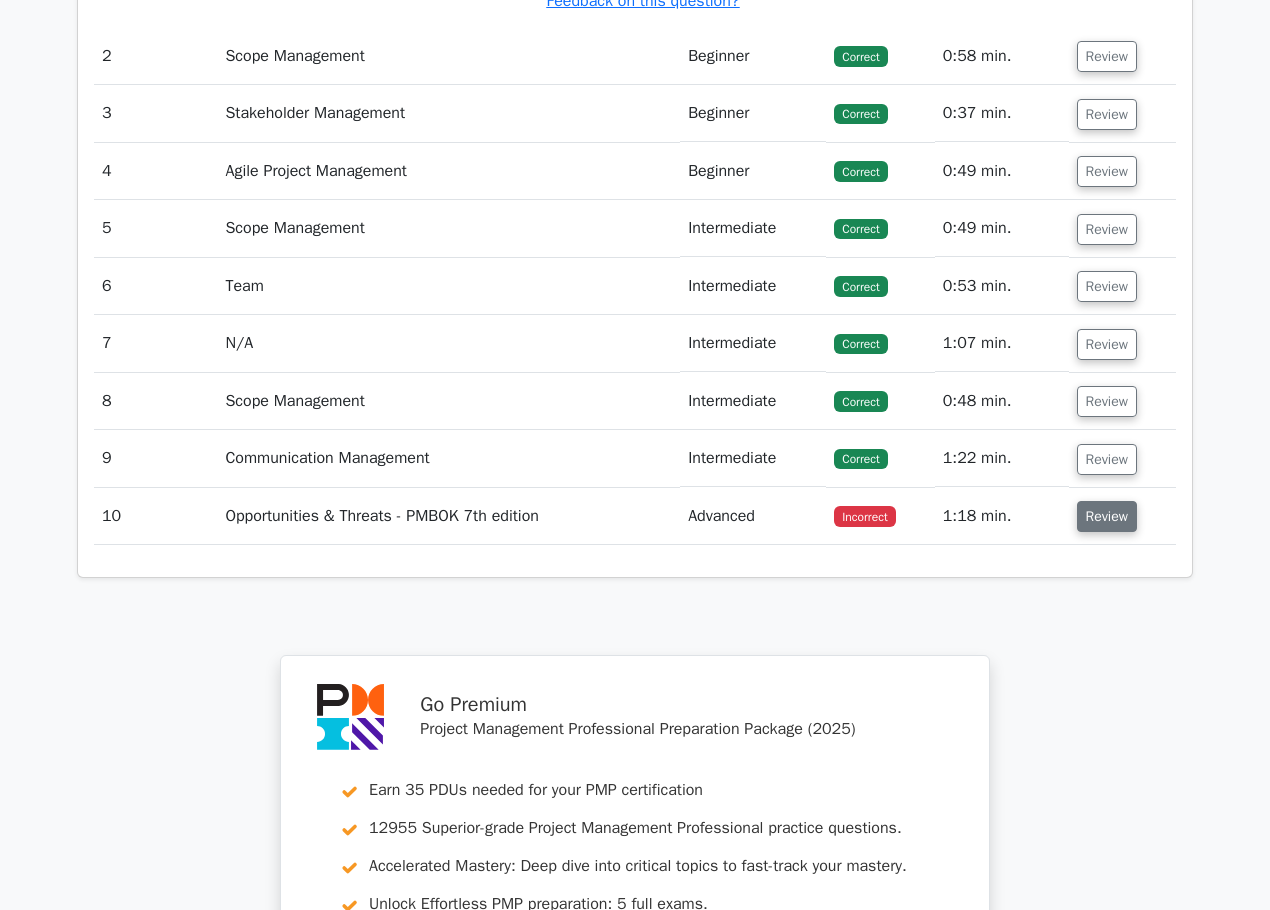 click on "Review" at bounding box center (1107, 516) 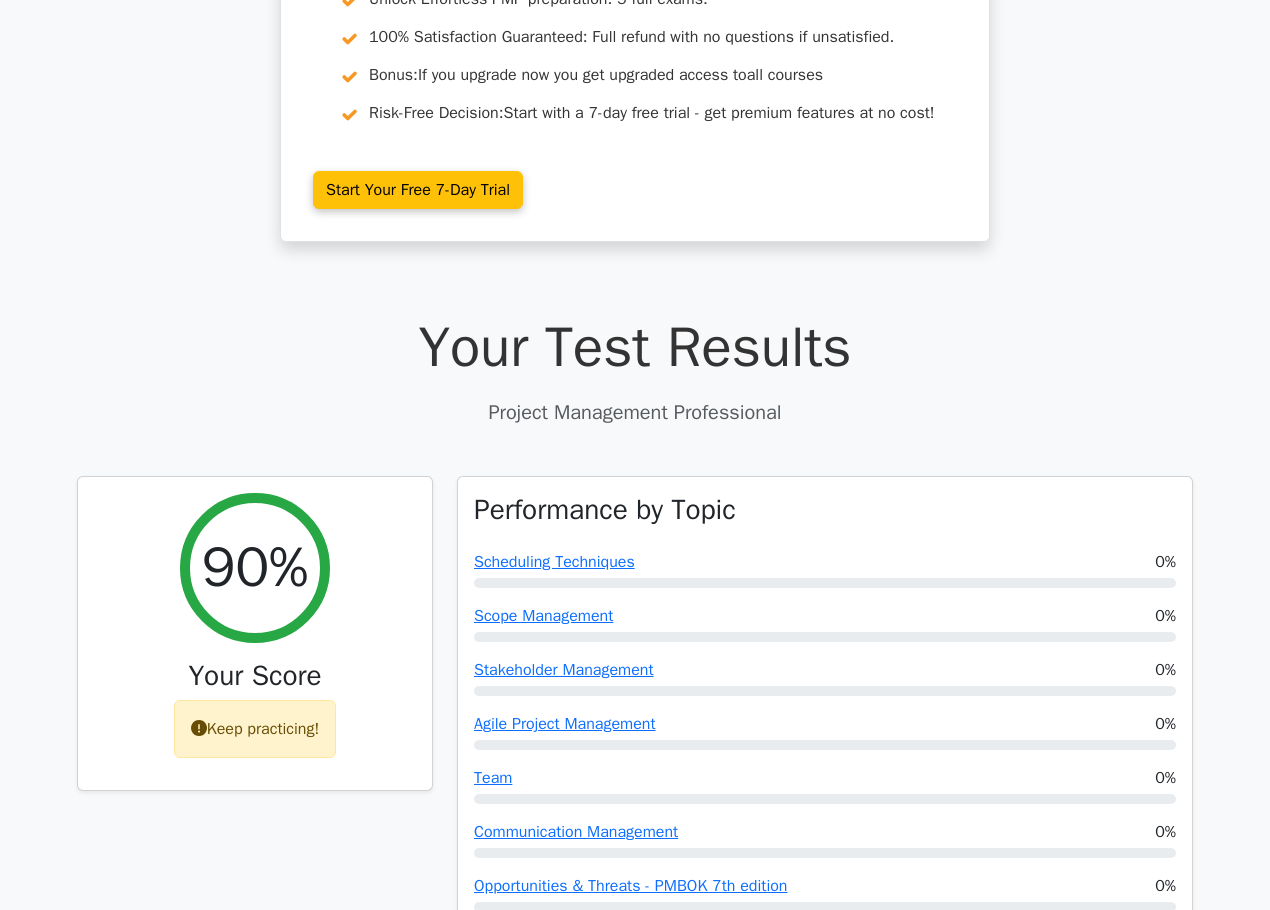 scroll, scrollTop: 500, scrollLeft: 0, axis: vertical 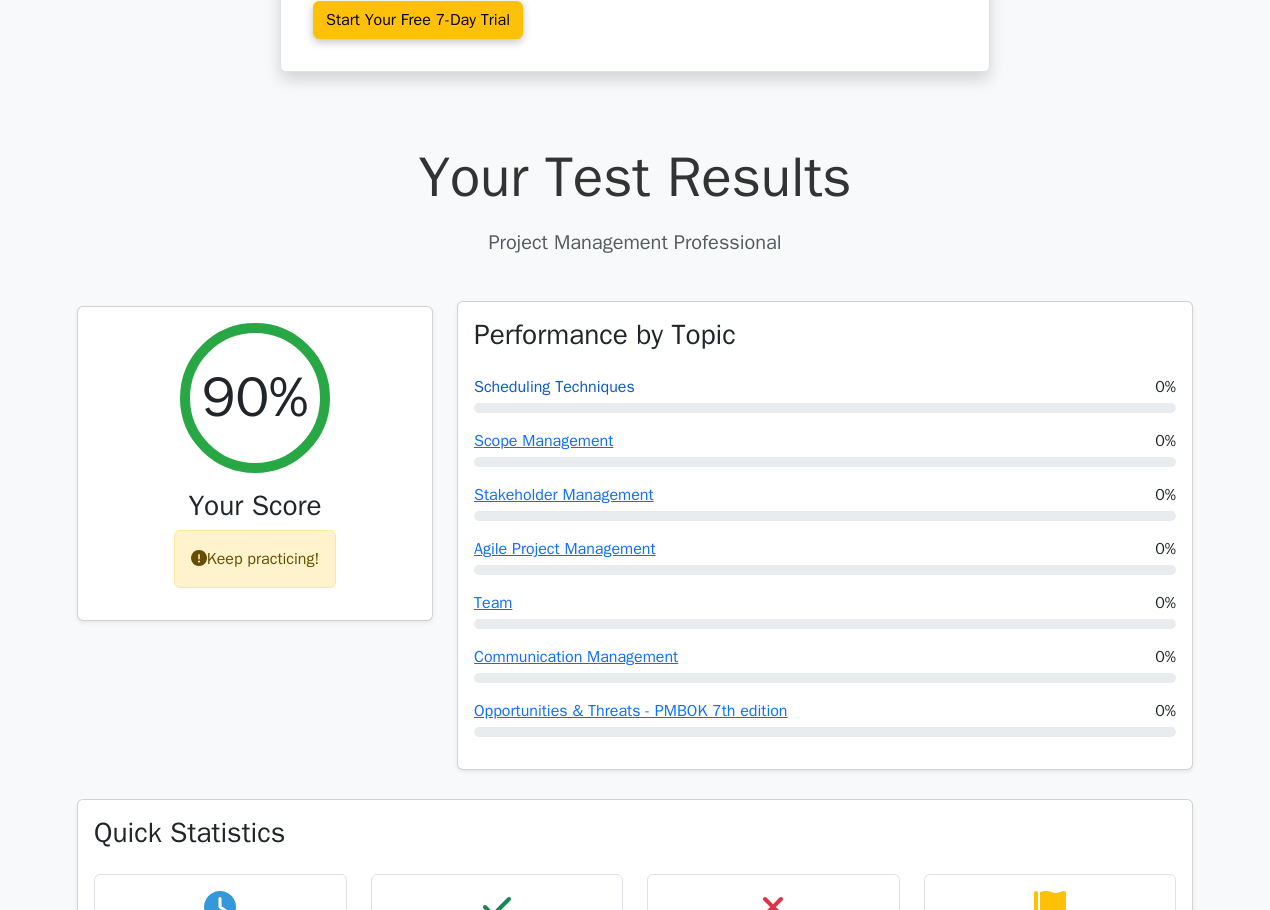 click on "Scheduling Techniques" at bounding box center (554, 387) 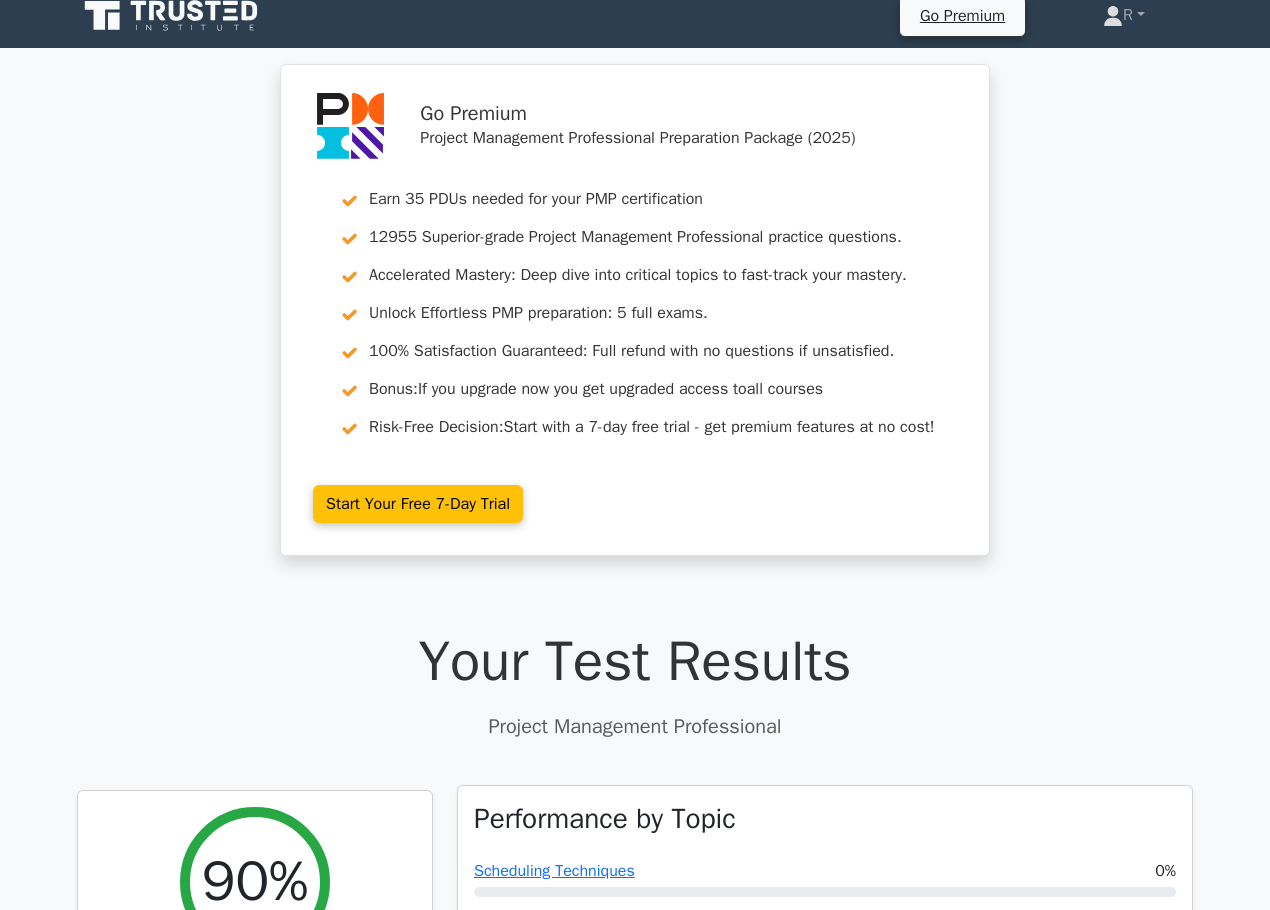 scroll, scrollTop: 0, scrollLeft: 0, axis: both 